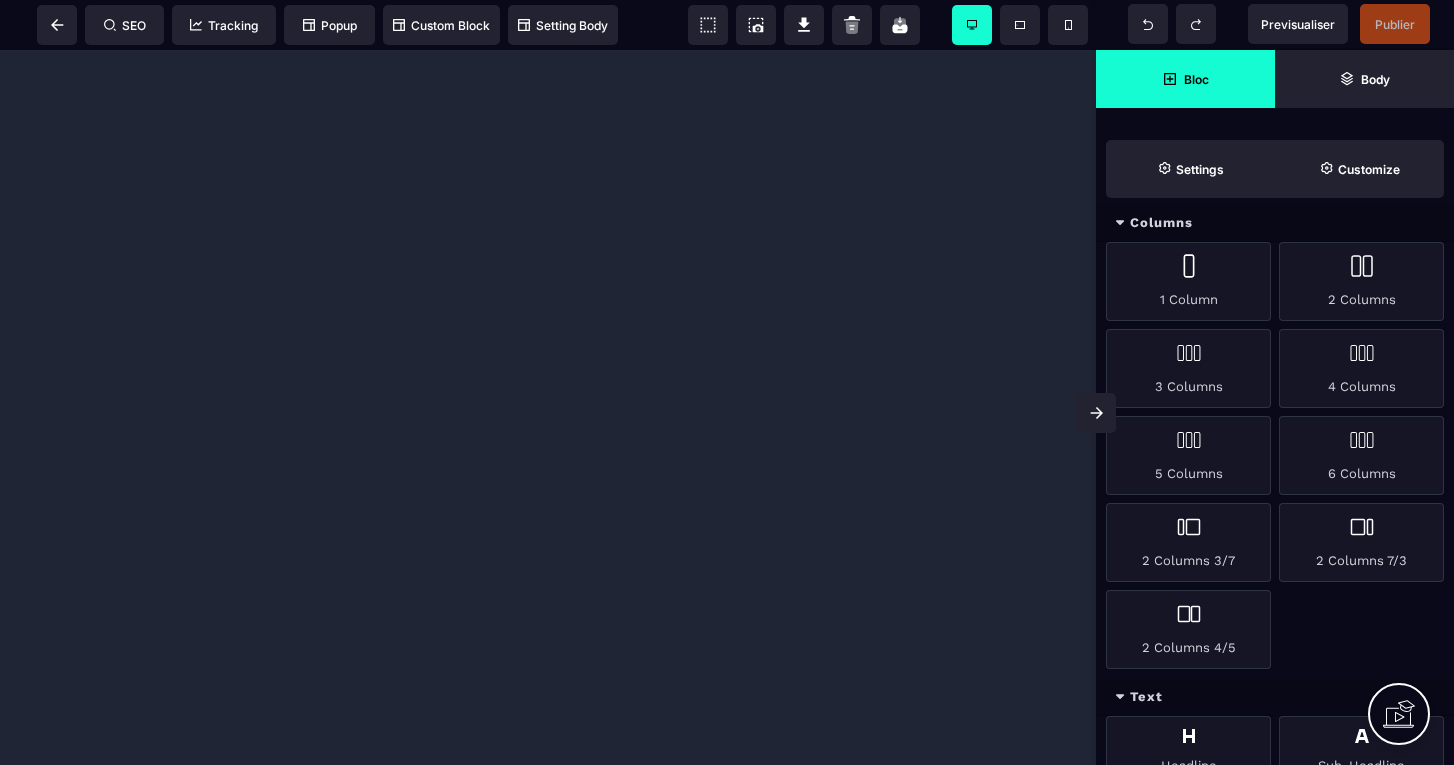 scroll, scrollTop: 0, scrollLeft: 0, axis: both 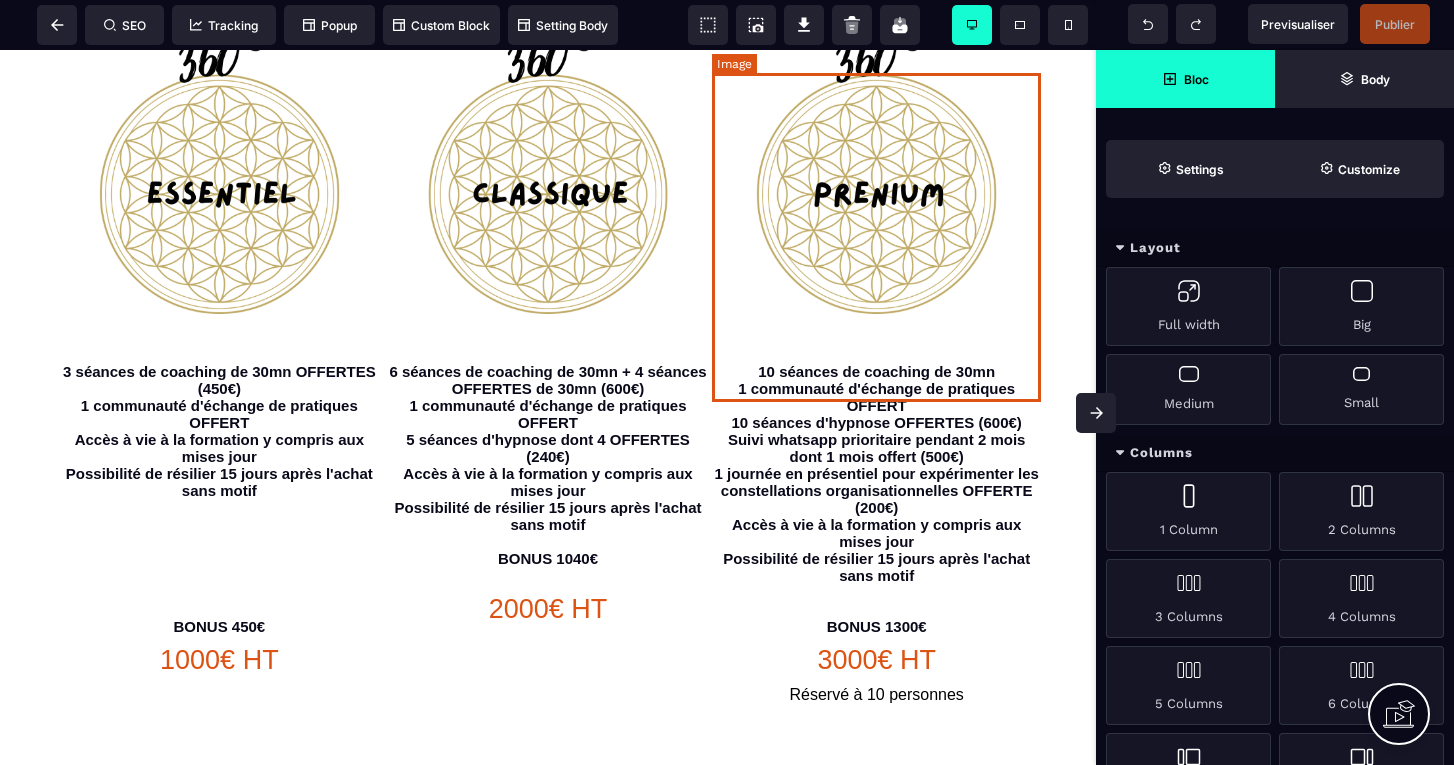 click at bounding box center (876, 189) 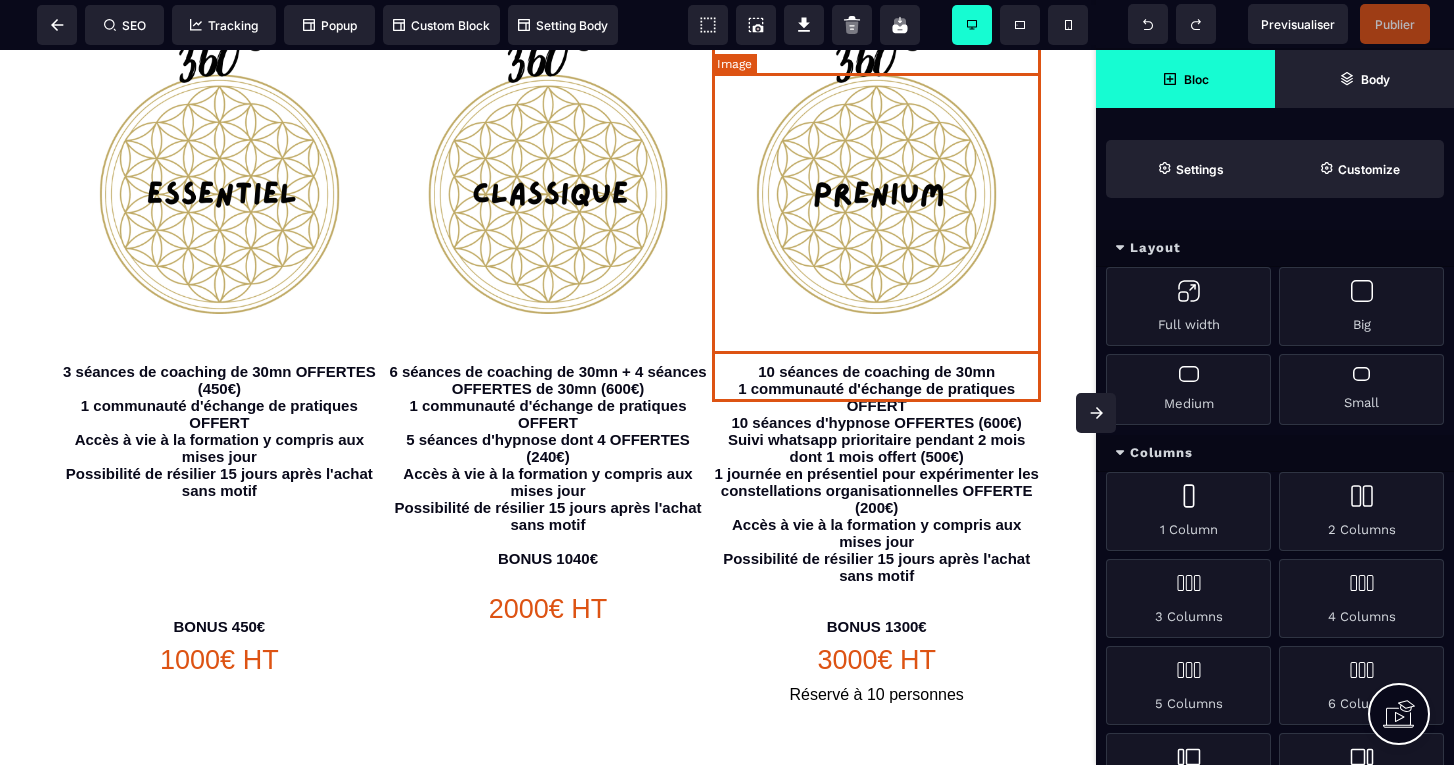 select 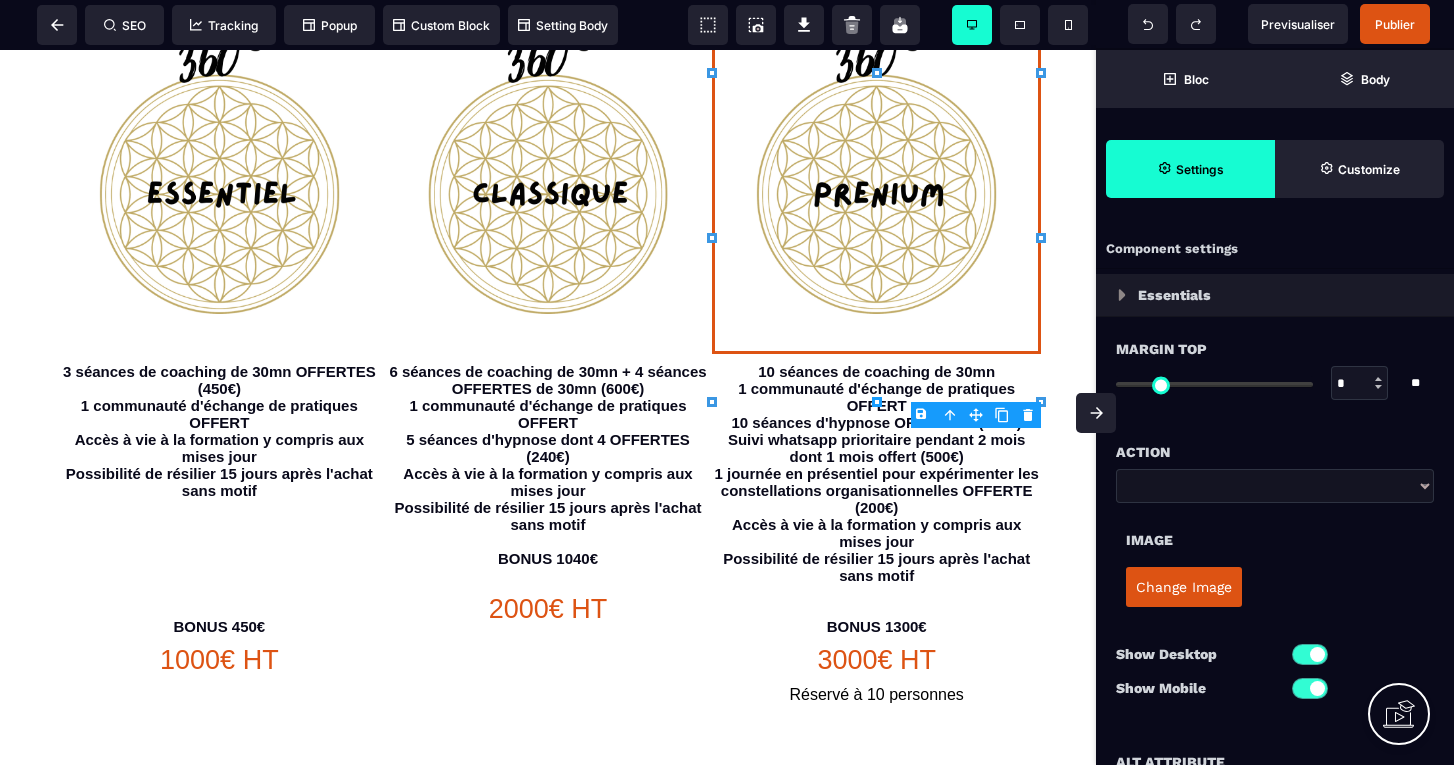 click on "Change Image" at bounding box center (1184, 587) 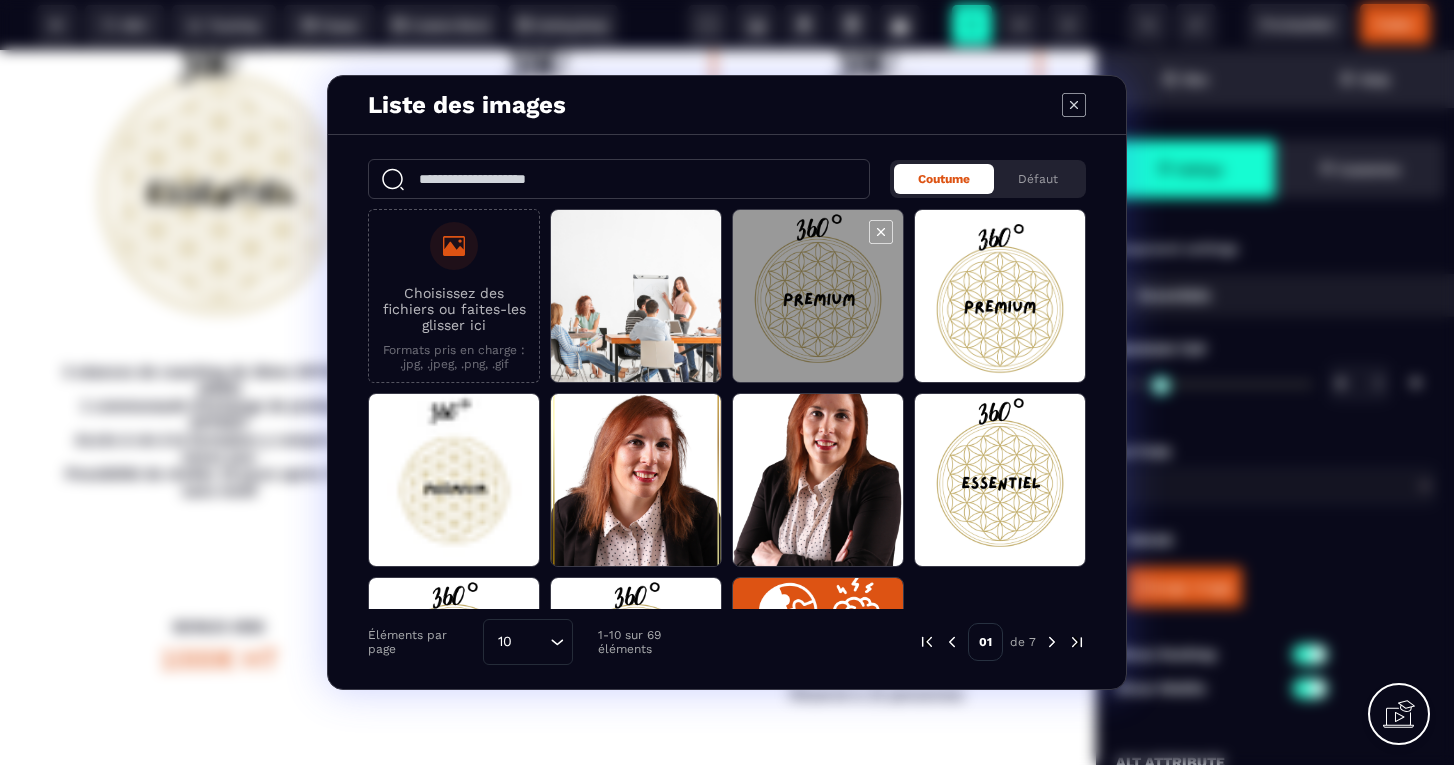 click at bounding box center (818, 297) 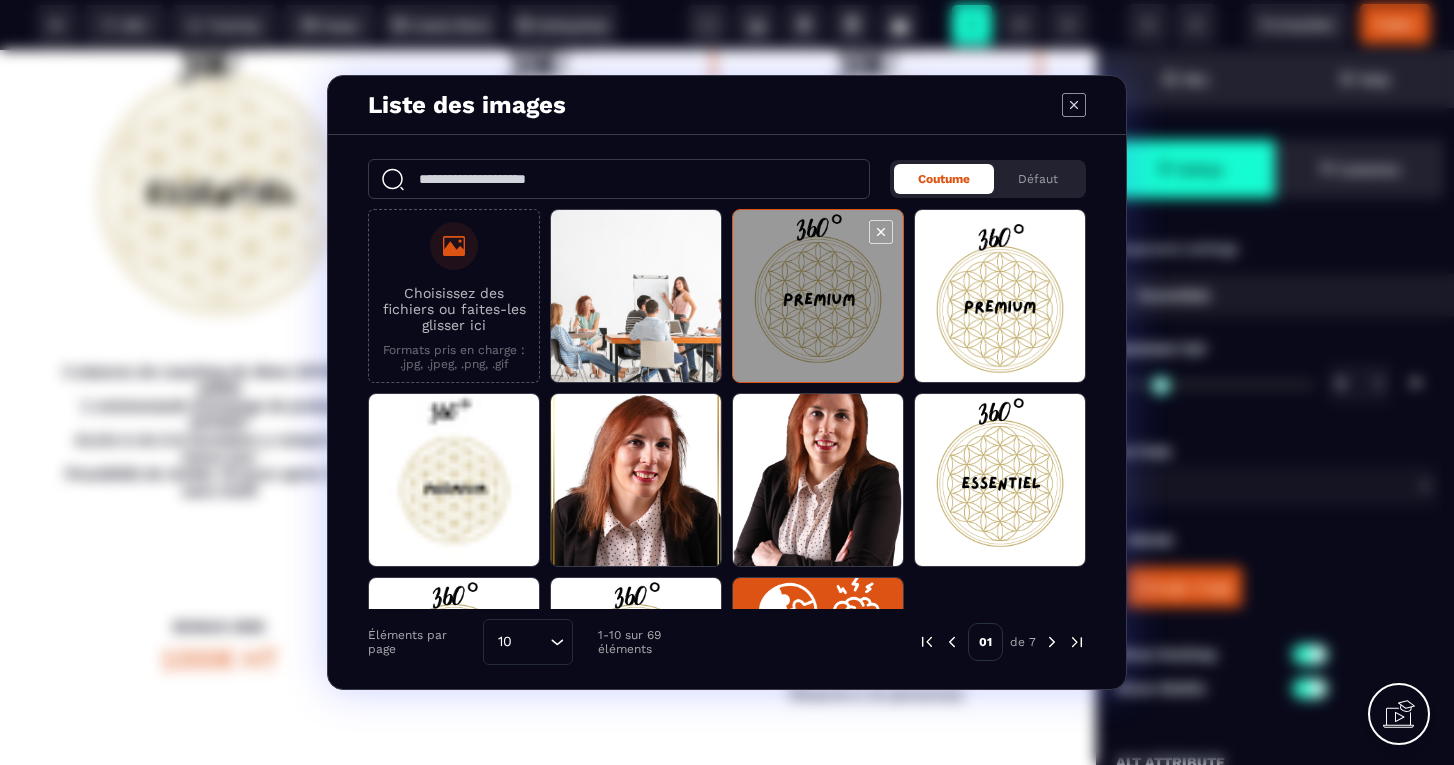 click at bounding box center [818, 297] 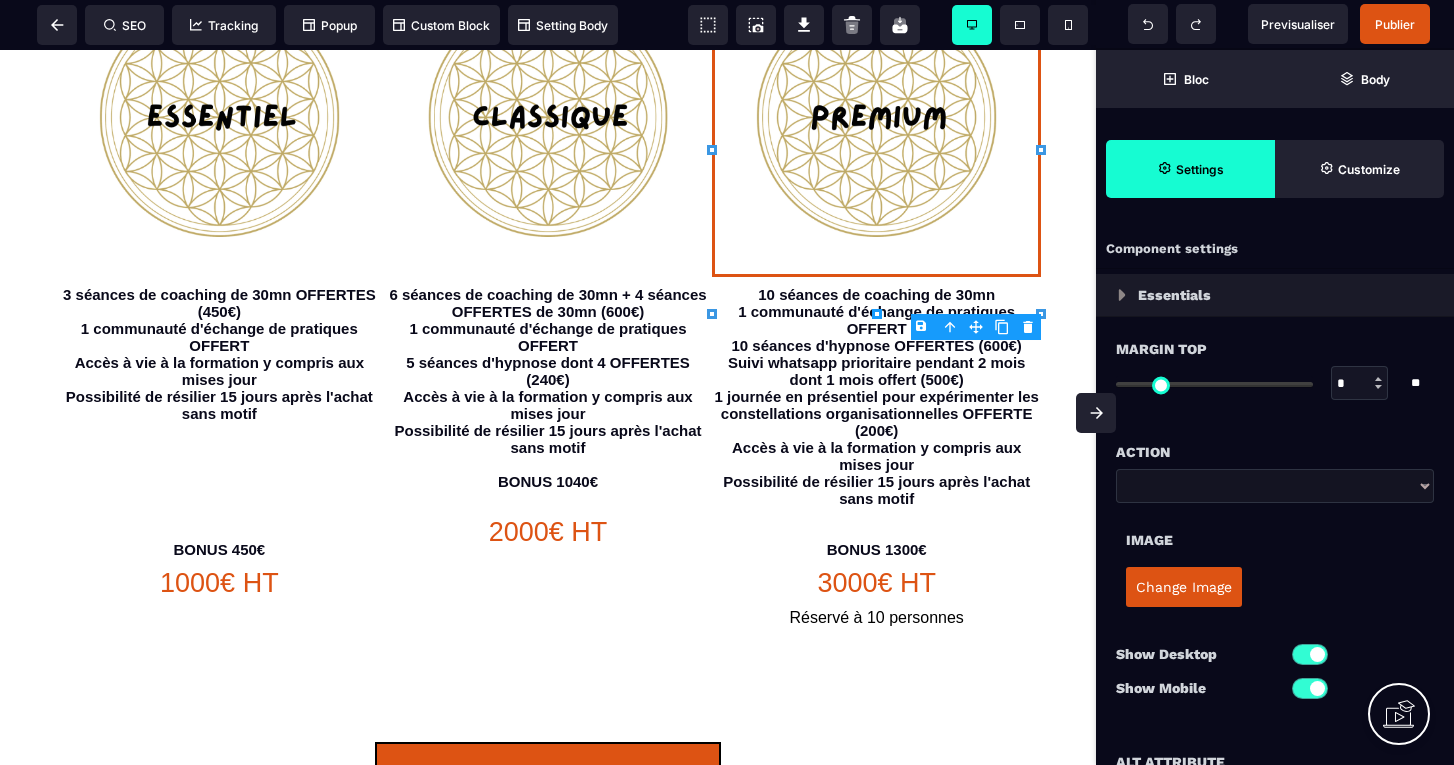 scroll, scrollTop: 4038, scrollLeft: 0, axis: vertical 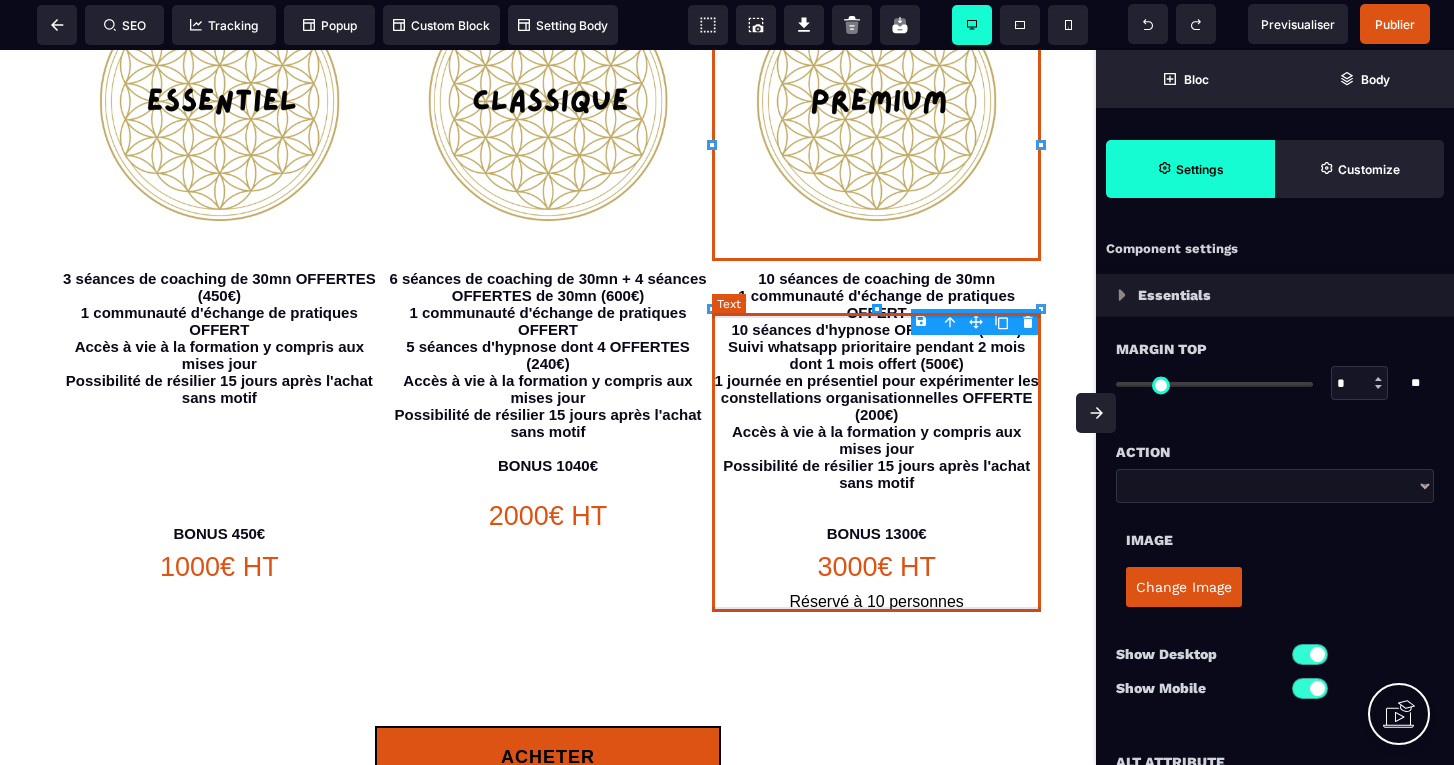 click on "10 séances de coaching de 30mn 1 communauté d'échange de pratiques OFFERT  10 séances d'hypnose OFFERTES (600€) Suivi whatsapp prioritaire pendant 2 mois dont 1 mois offert (500€) 1 journée en présentiel pour expérimenter les constellations organisationnelles OFFERTE (200€) Accès à vie à la formation y compris aux mises jour Possibilité de résilier 15 jours après l'achat sans motif
BONUS 1300€" at bounding box center [876, 406] 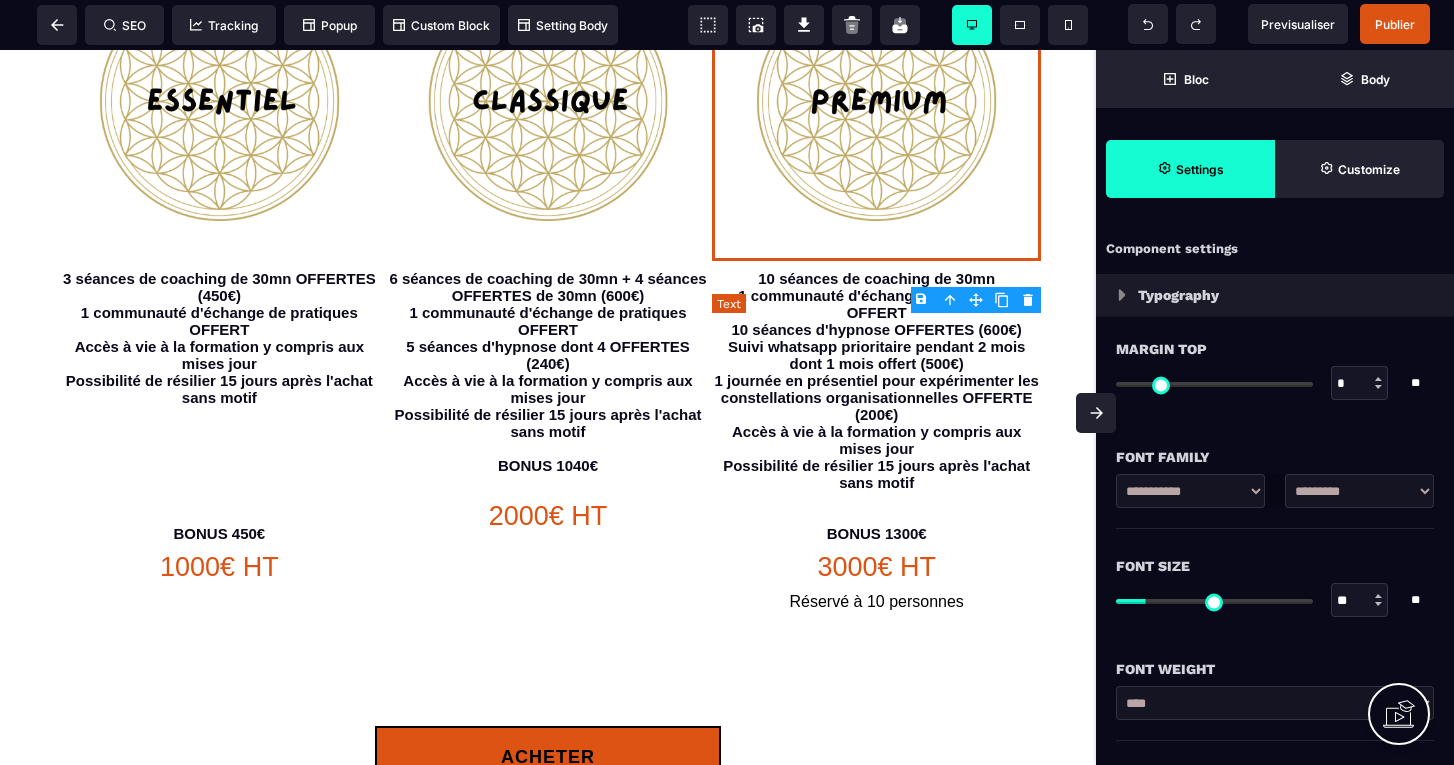 type on "*" 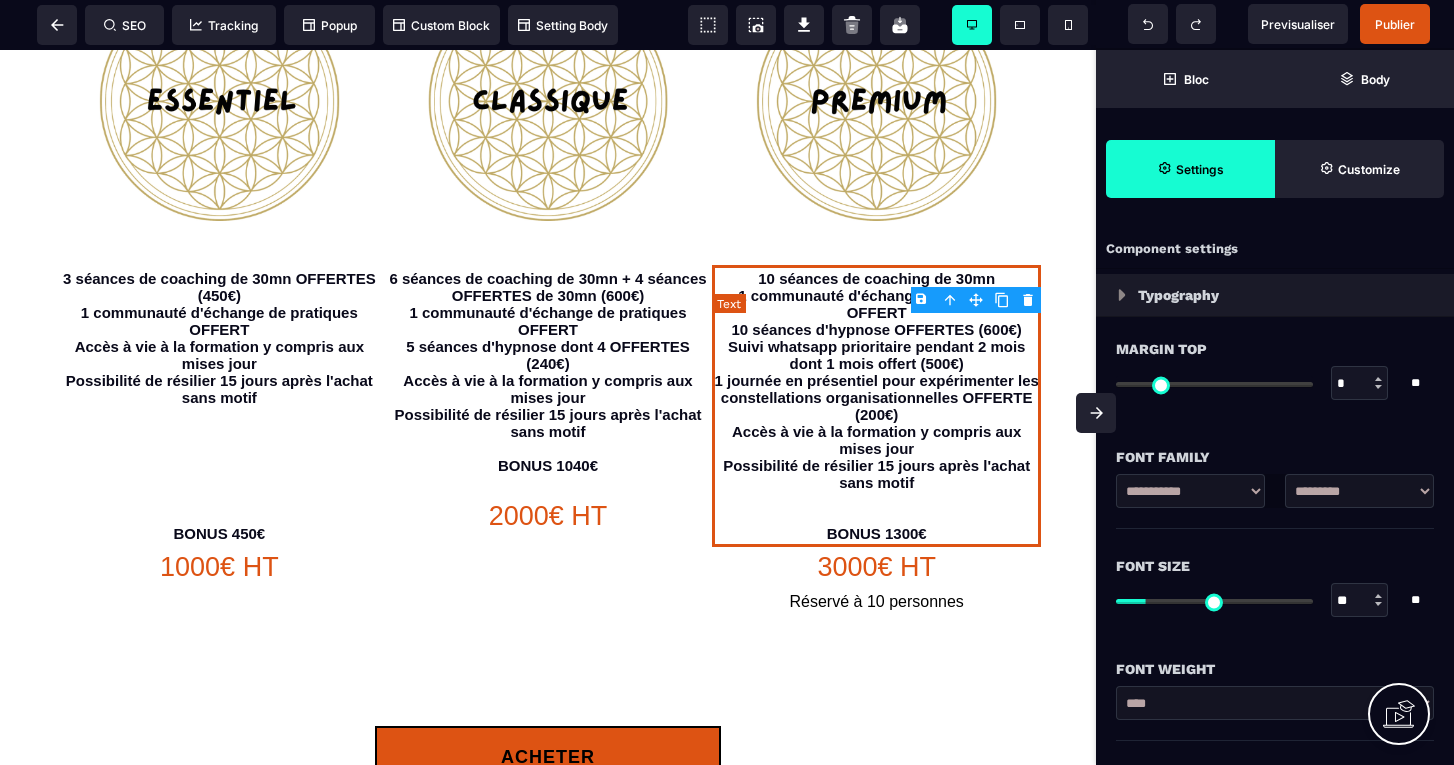 click on "10 séances de coaching de 30mn 1 communauté d'échange de pratiques OFFERT  10 séances d'hypnose OFFERTES (600€) Suivi whatsapp prioritaire pendant 2 mois dont 1 mois offert (500€) 1 journée en présentiel pour expérimenter les constellations organisationnelles OFFERTE (200€) Accès à vie à la formation y compris aux mises jour Possibilité de résilier 15 jours après l'achat sans motif
BONUS 1300€" at bounding box center (876, 406) 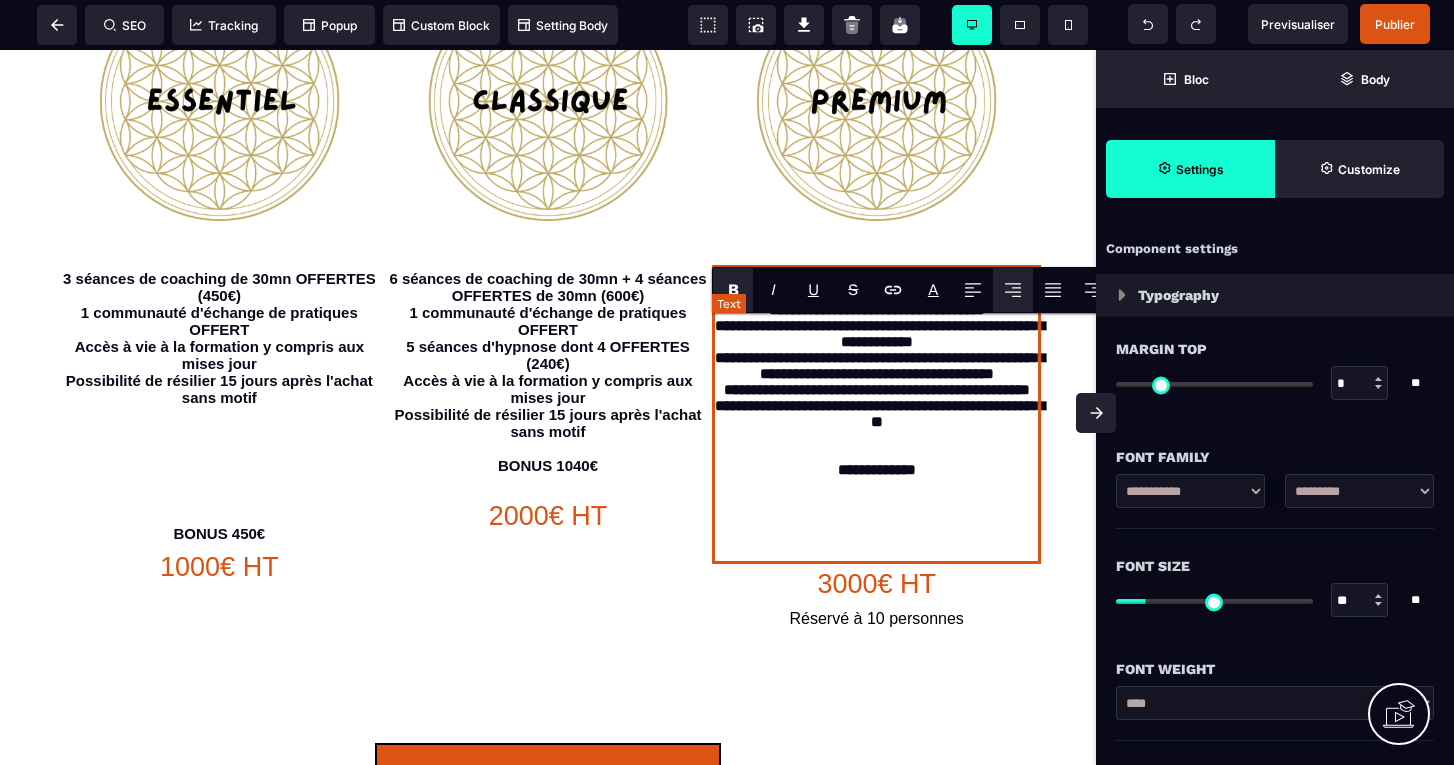 type 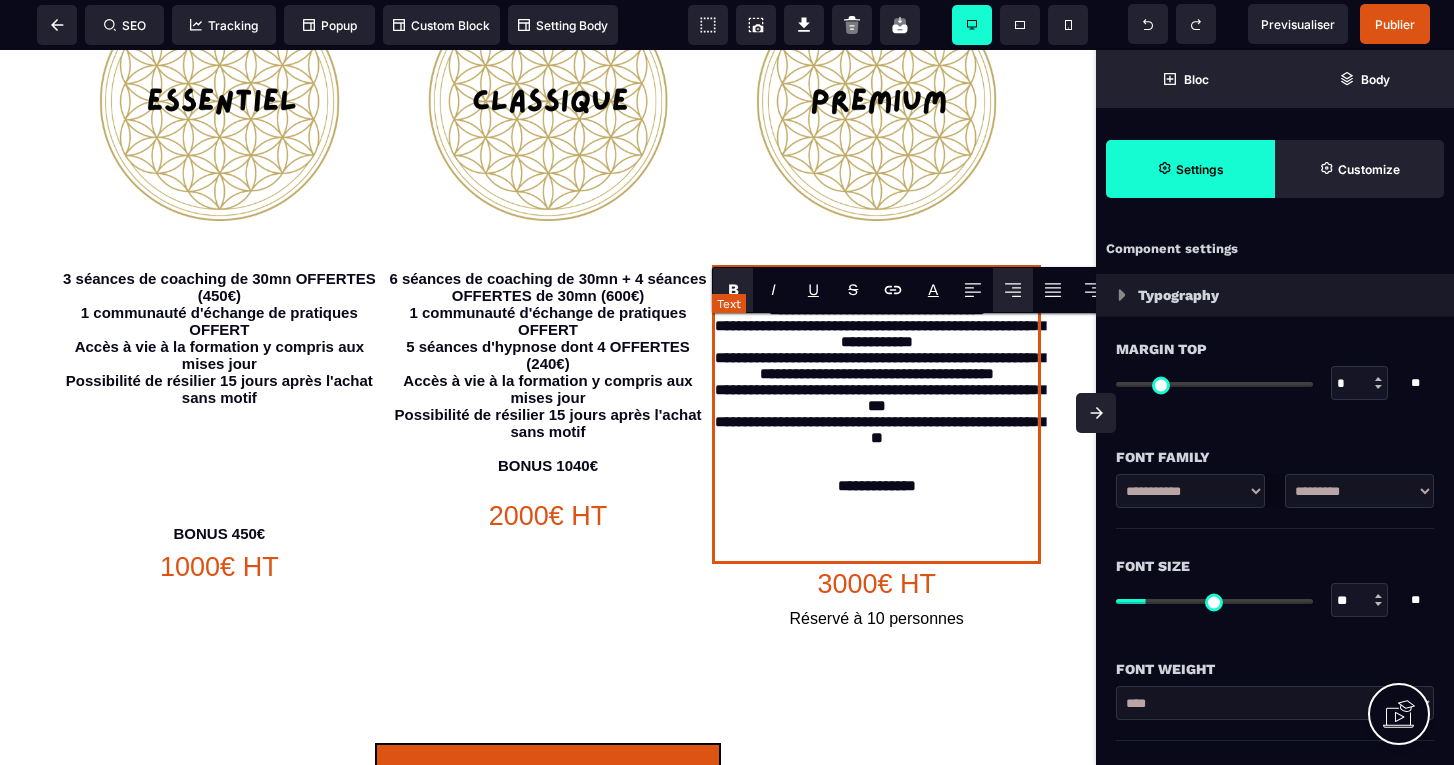 click on "**********" at bounding box center [876, 414] 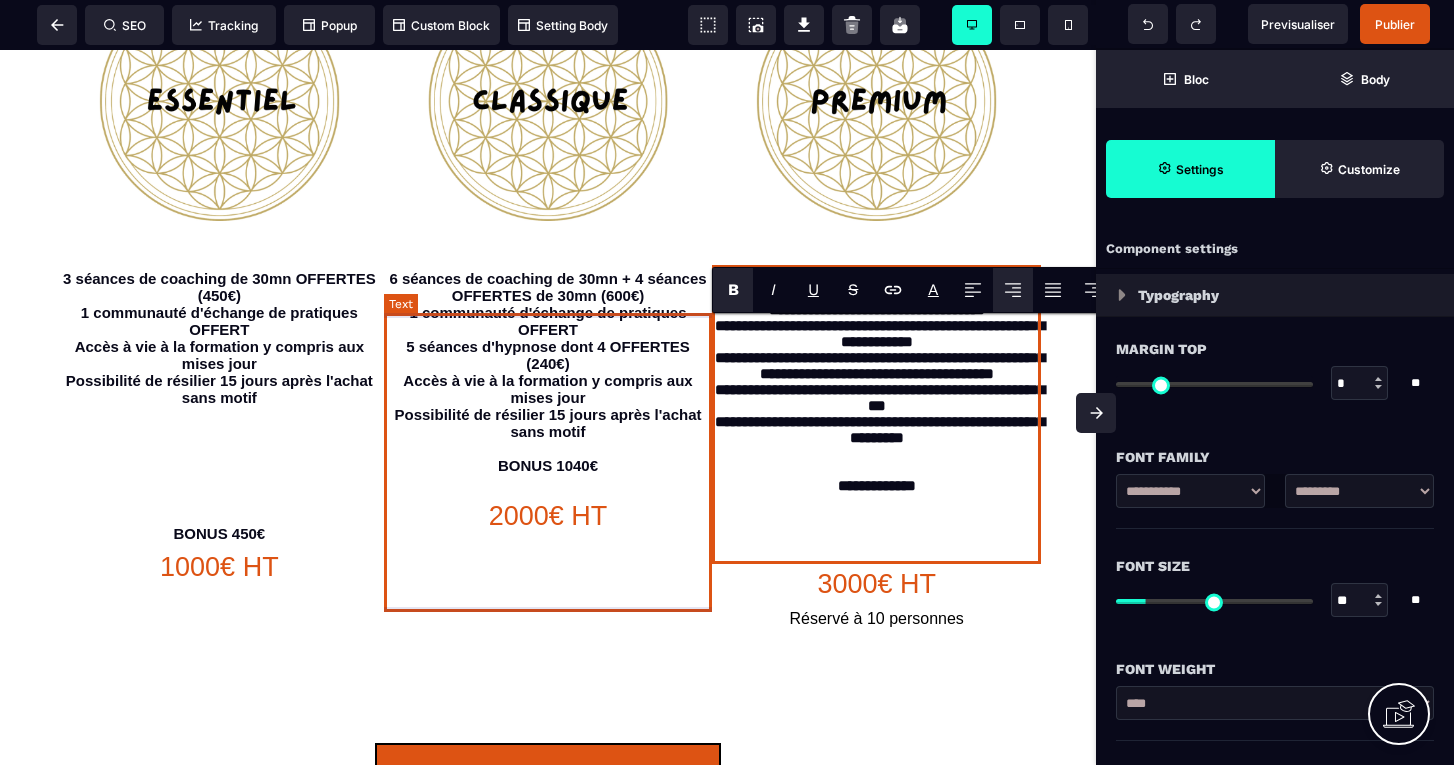 click on "6 séances de coaching de 30mn + 4 séances OFFERTES de 30mn (600€) 1 communauté d'échange de pratiques OFFERT 5 séances d'hypnose dont 4 OFFERTES (240€) Accès à vie à la formation y compris aux mises jour Possibilité de résilier 15 jours après l'achat sans motif
BONUS 1040€" at bounding box center (548, 380) 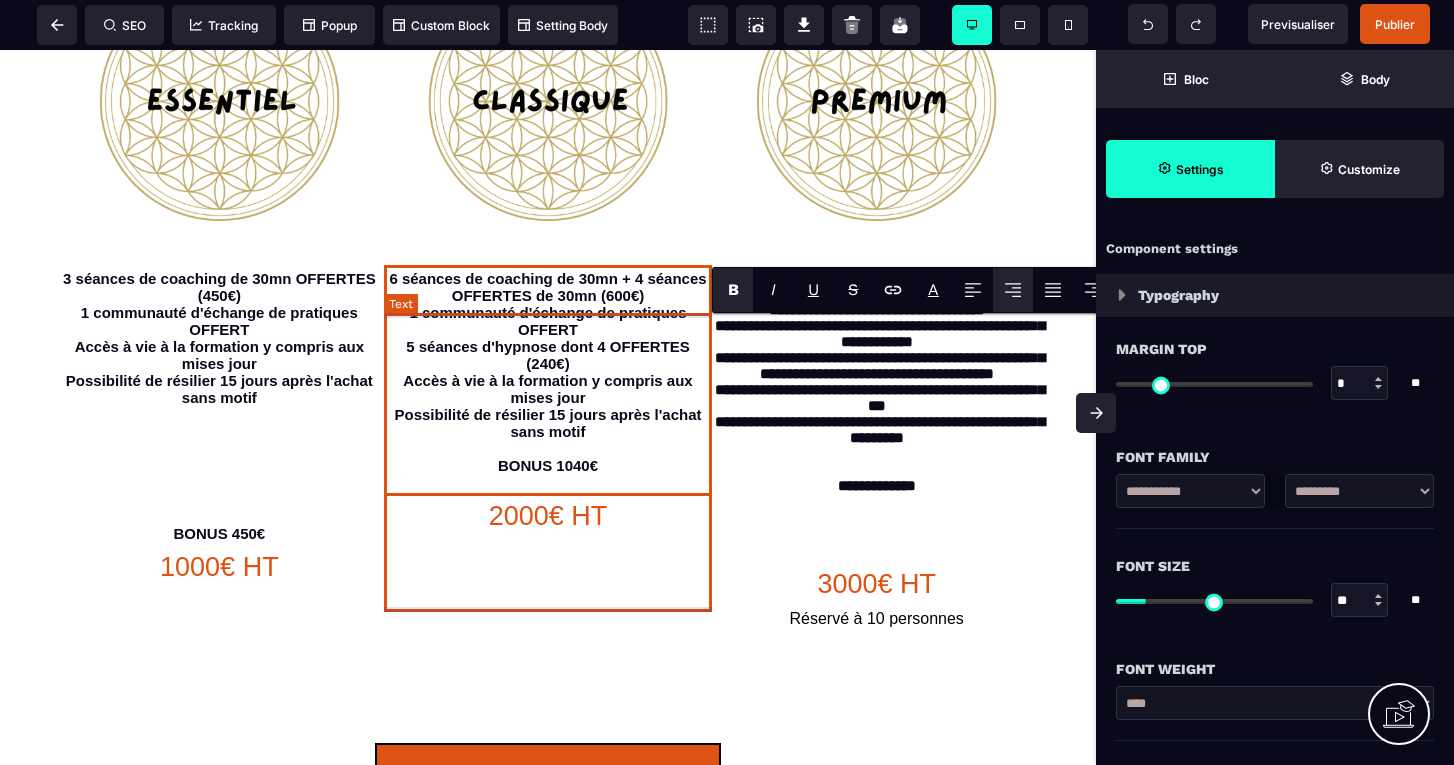 select on "***" 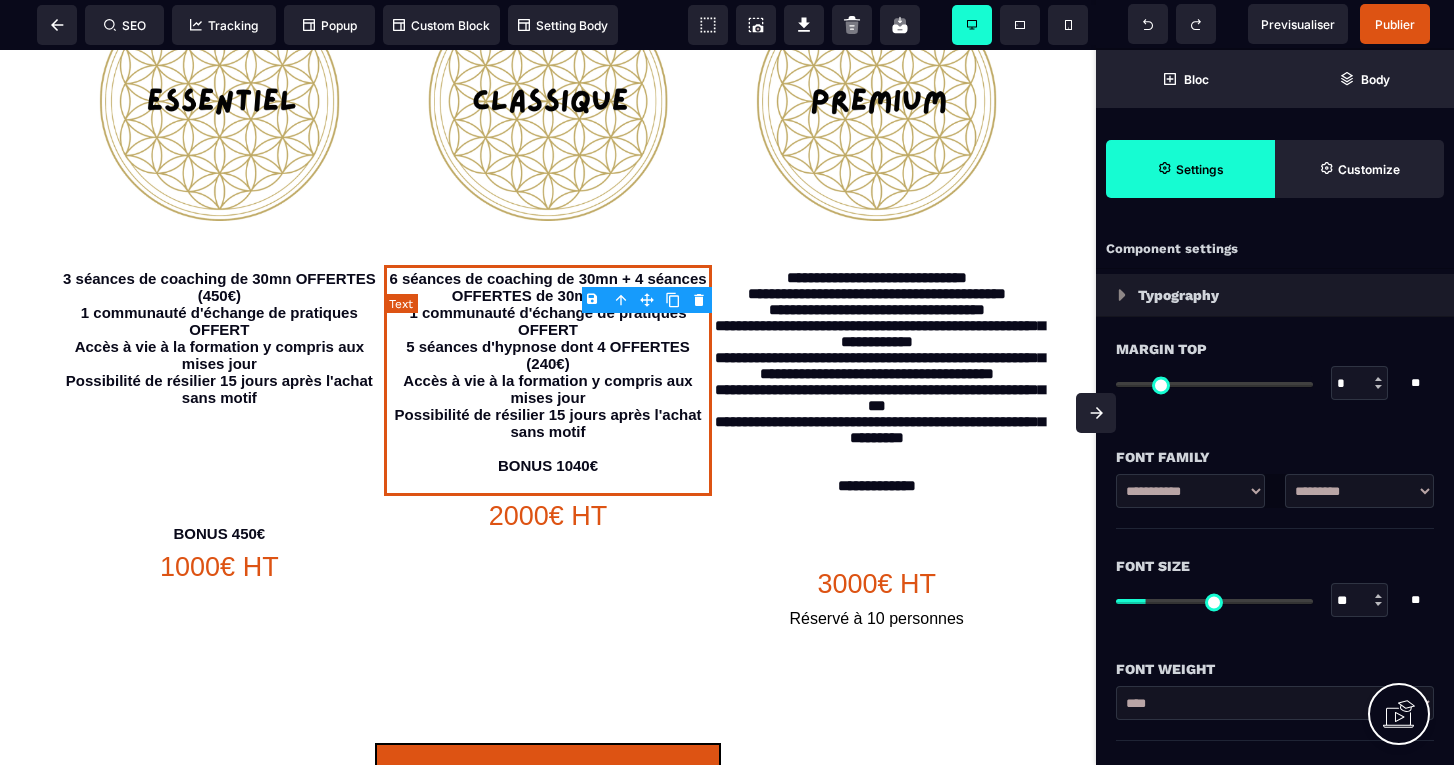click on "6 séances de coaching de 30mn + 4 séances OFFERTES de 30mn (600€) 1 communauté d'échange de pratiques OFFERT 5 séances d'hypnose dont 4 OFFERTES (240€) Accès à vie à la formation y compris aux mises jour Possibilité de résilier 15 jours après l'achat sans motif
BONUS 1040€" at bounding box center (548, 380) 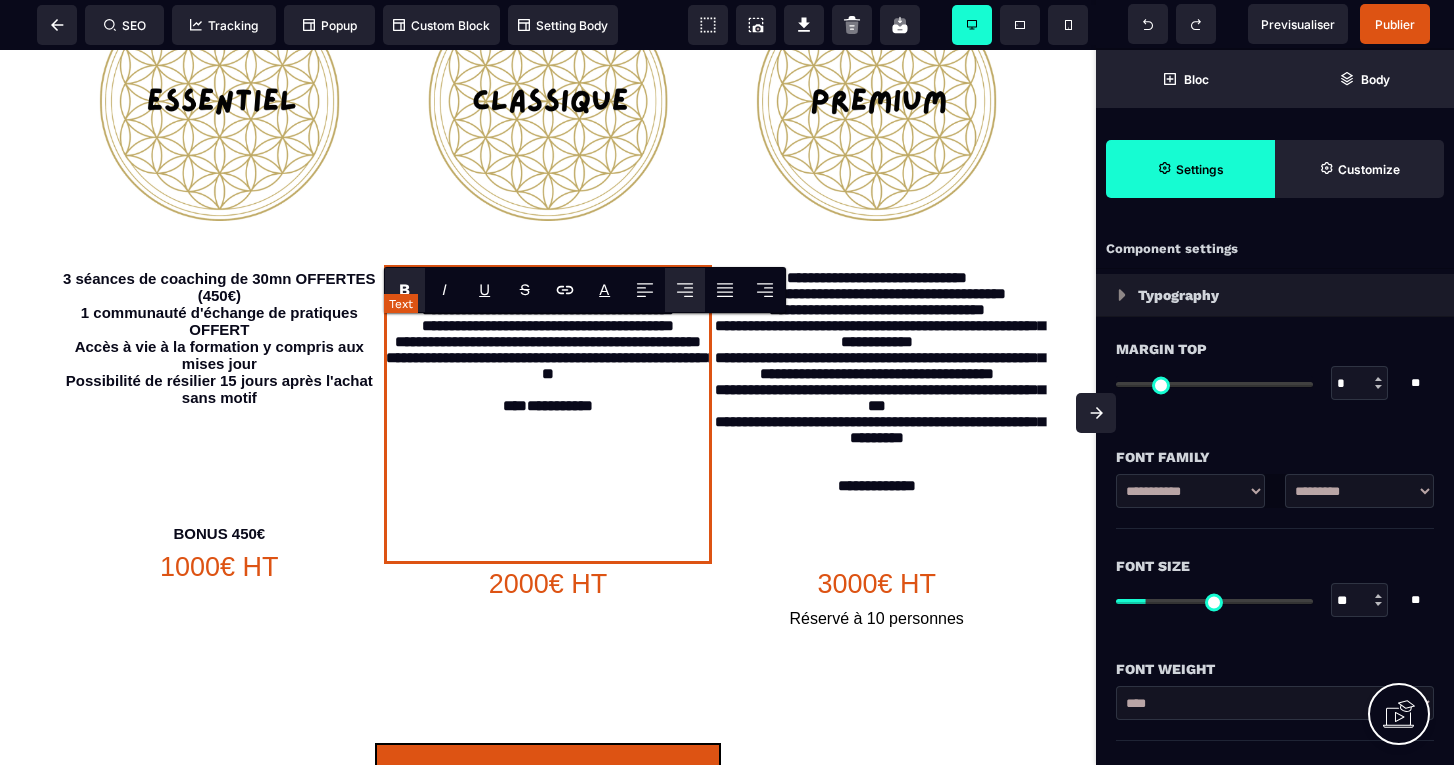 type 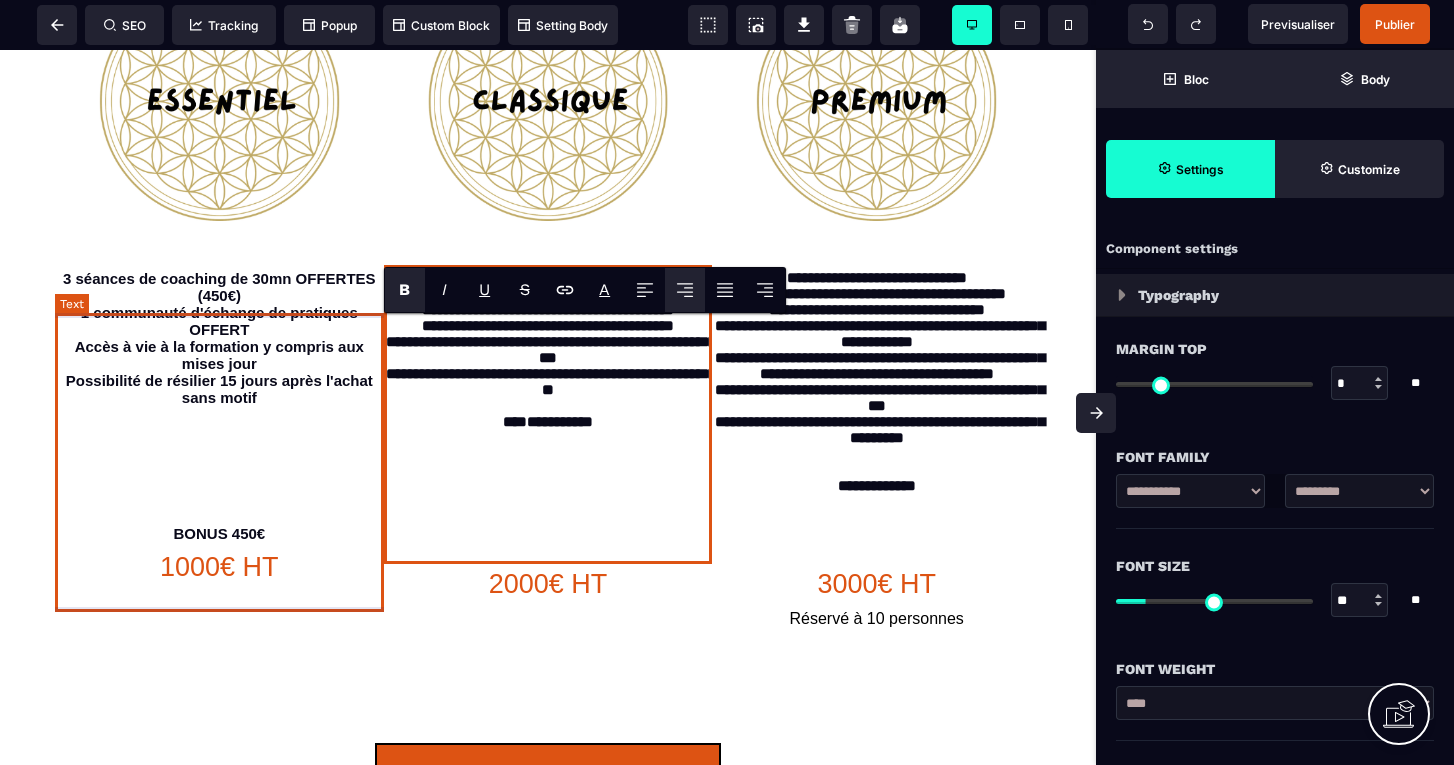 click on "3 séances de coaching de 30mn OFFERTES (450€) 1 communauté d'échange de pratiques OFFERT Accès à vie à la formation y compris aux mises jour  Possibilité de résilier 15 jours après l'achat sans motif
BONUS 450€" at bounding box center (219, 406) 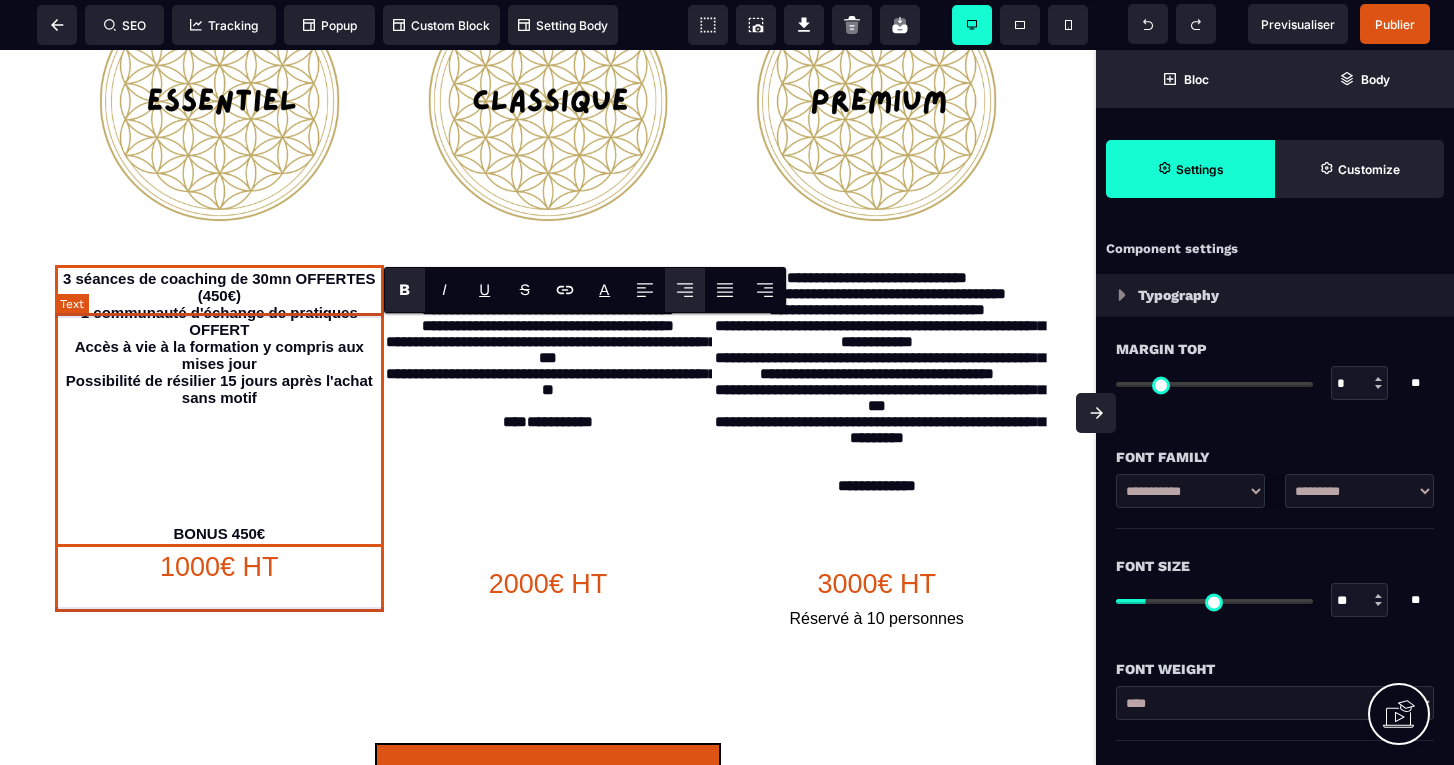 select on "***" 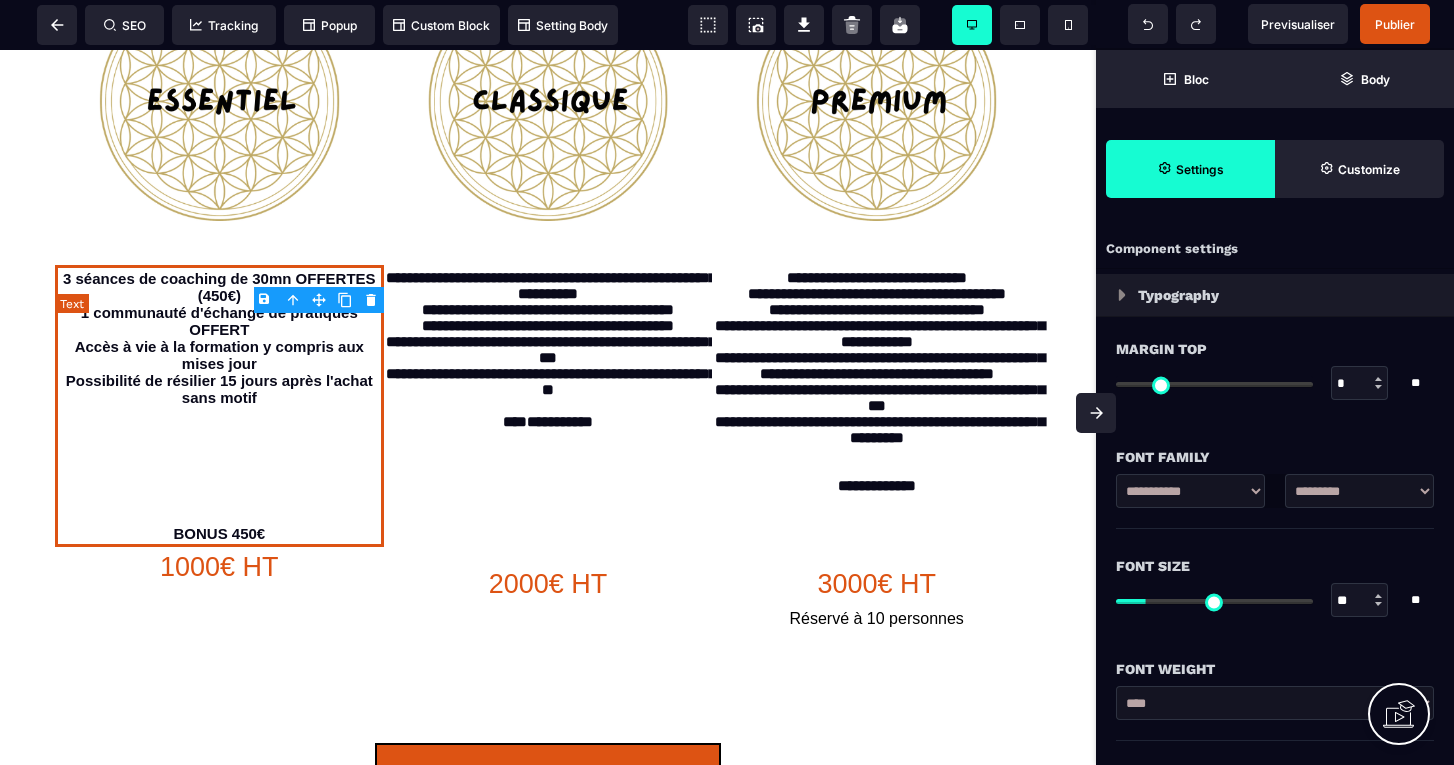 click on "3 séances de coaching de 30mn OFFERTES (450€) 1 communauté d'échange de pratiques OFFERT Accès à vie à la formation y compris aux mises jour  Possibilité de résilier 15 jours après l'achat sans motif
BONUS 450€" at bounding box center (219, 406) 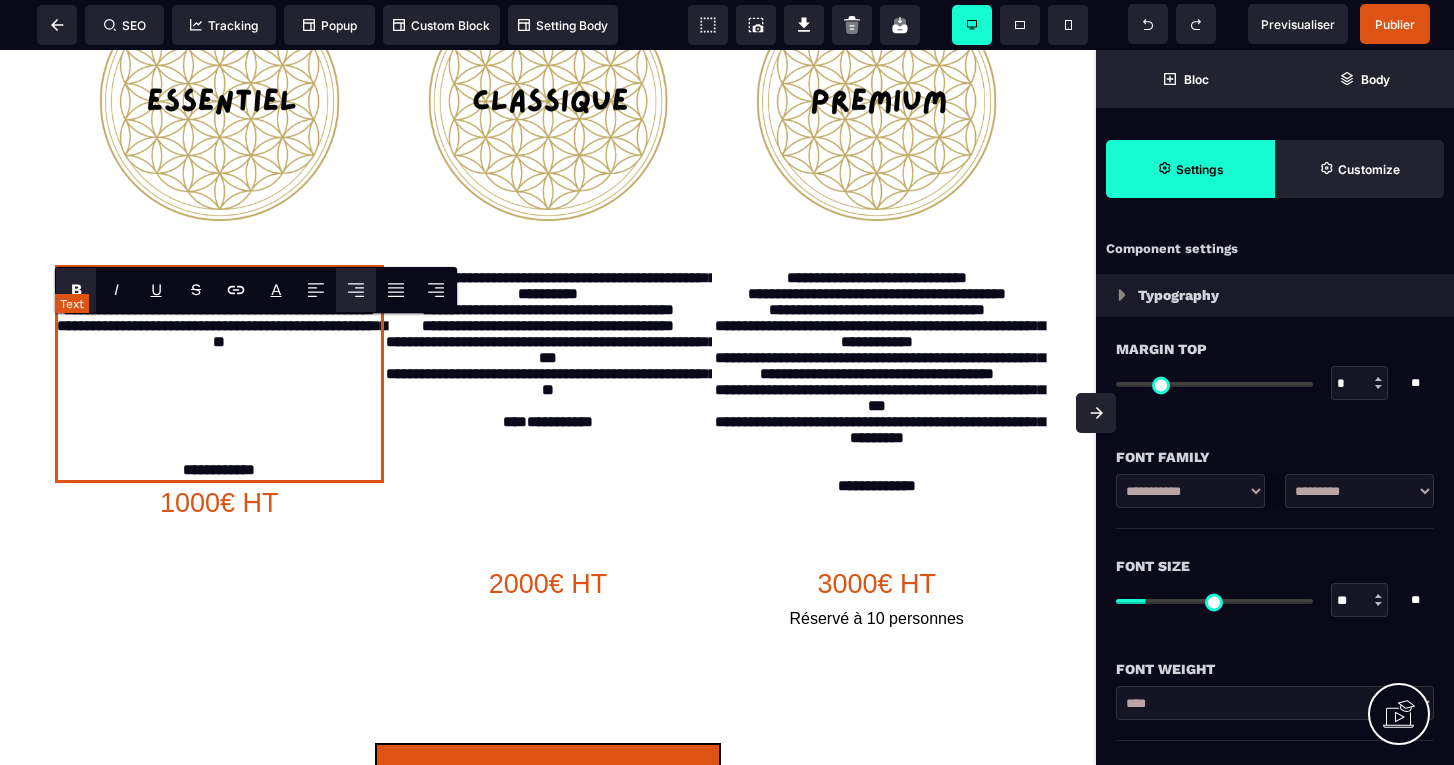 type 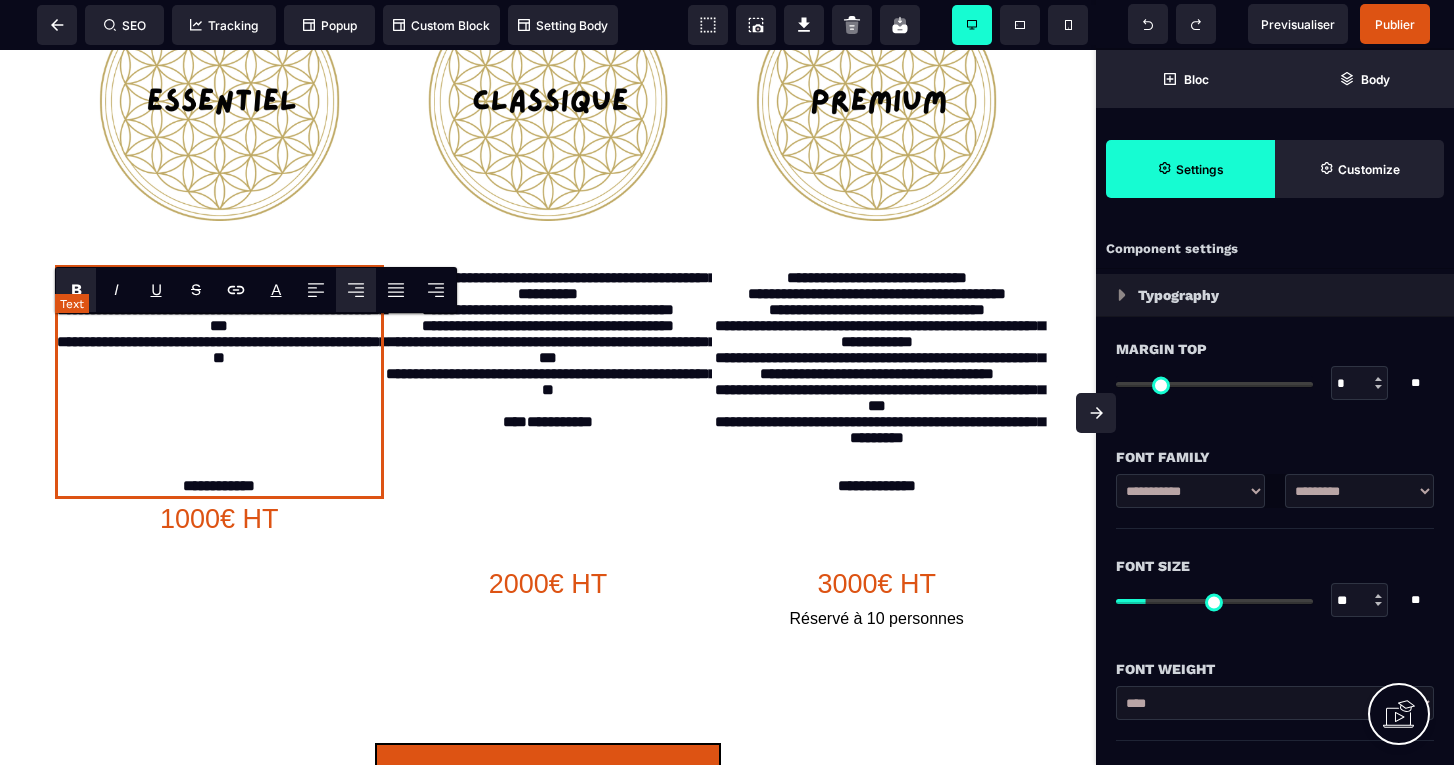 click on "**********" at bounding box center (219, 382) 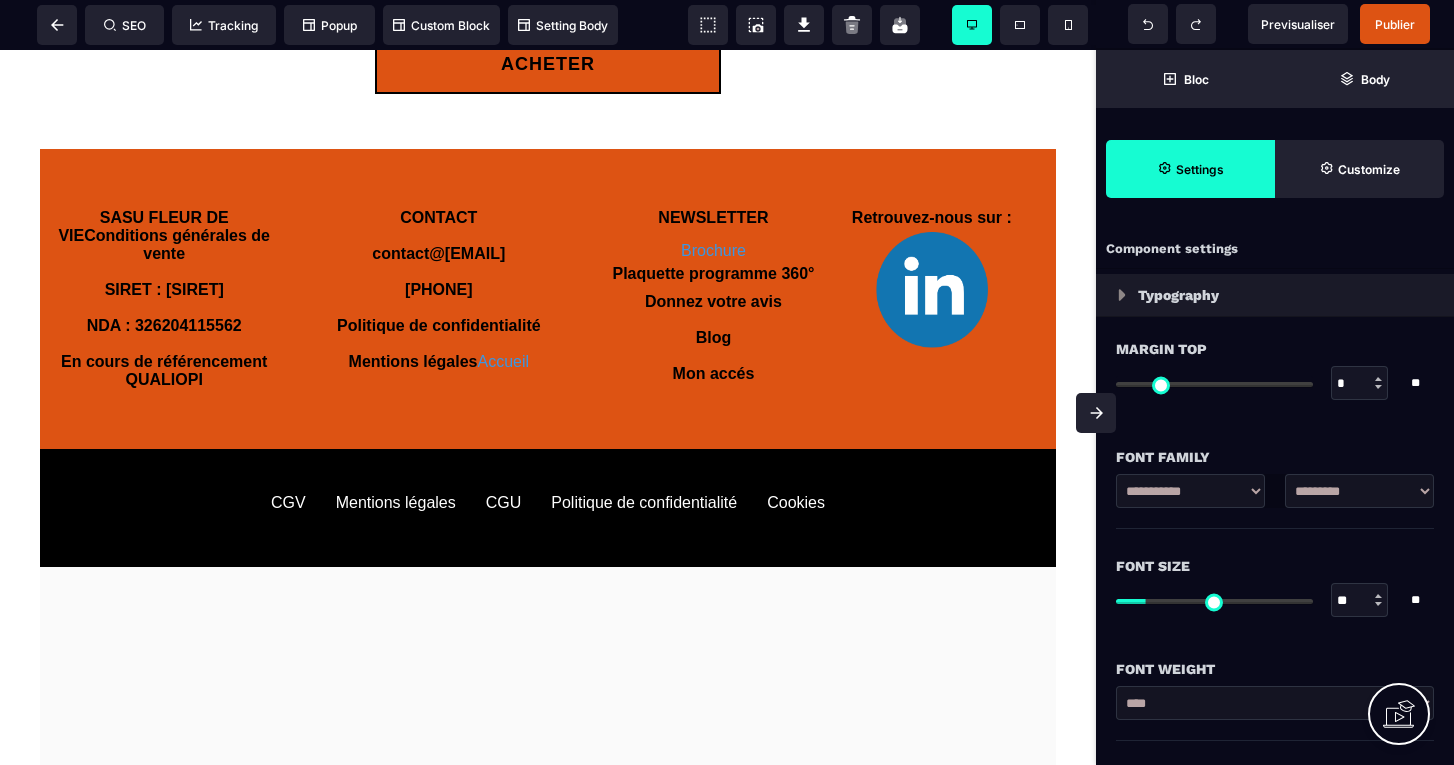 scroll, scrollTop: 4689, scrollLeft: 0, axis: vertical 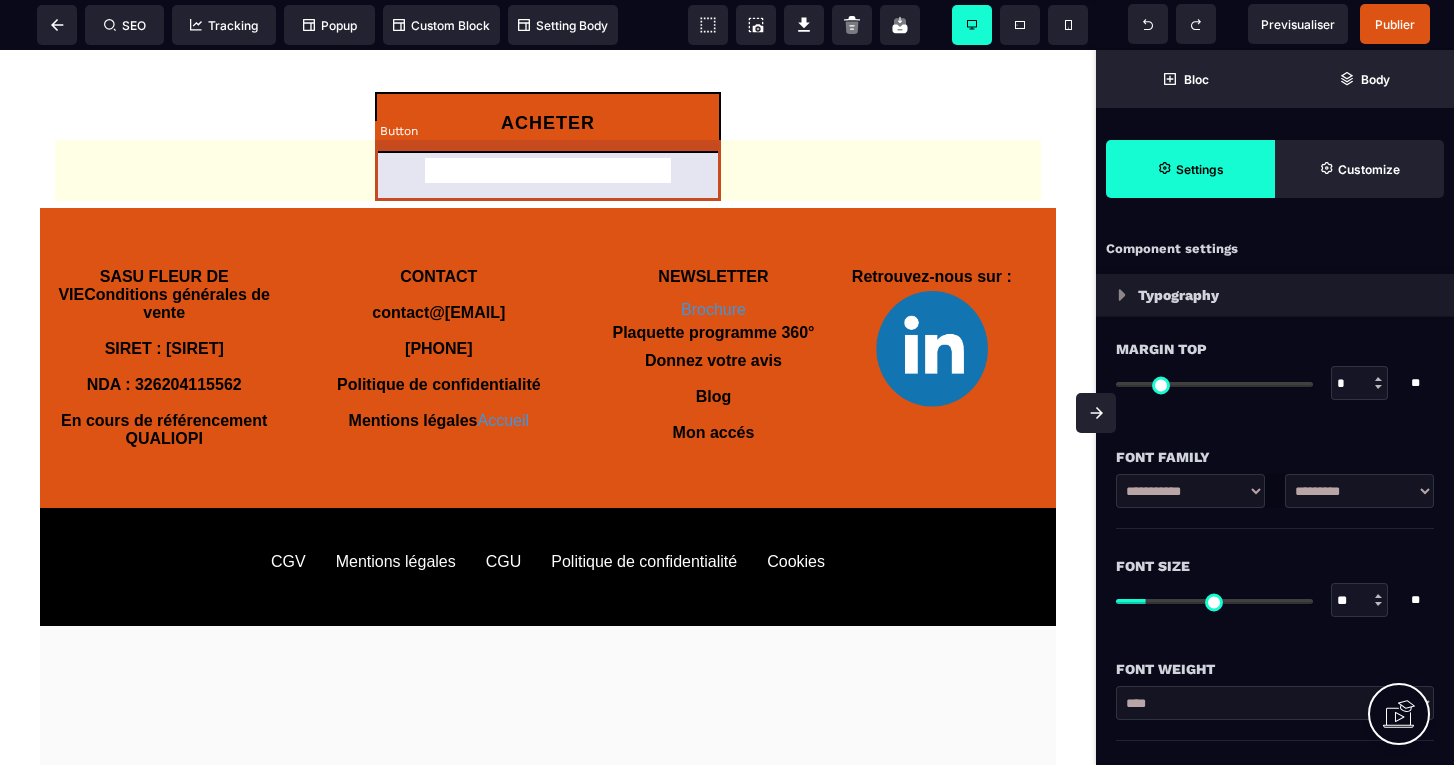 click on "ACHETER" at bounding box center [547, 122] 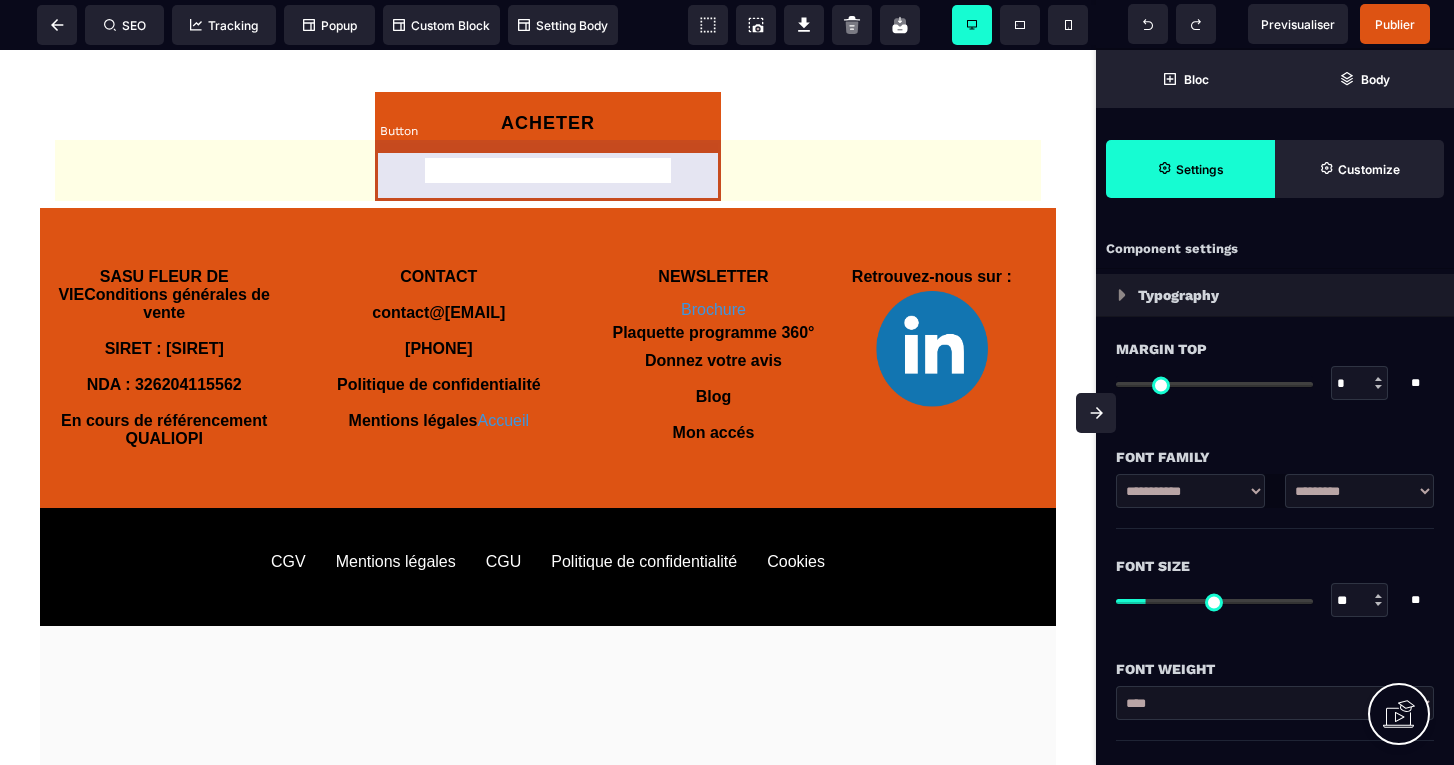 select on "***" 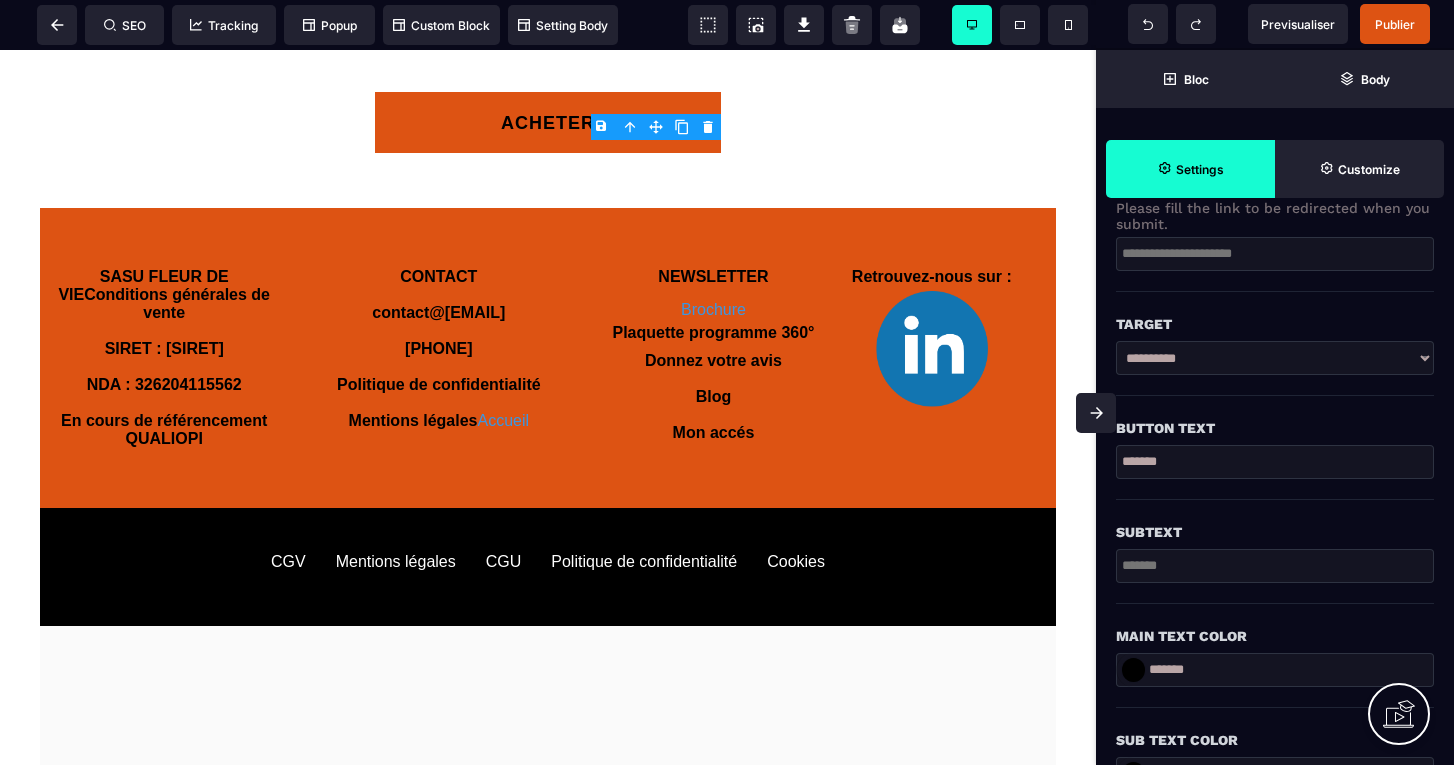 scroll, scrollTop: 462, scrollLeft: 0, axis: vertical 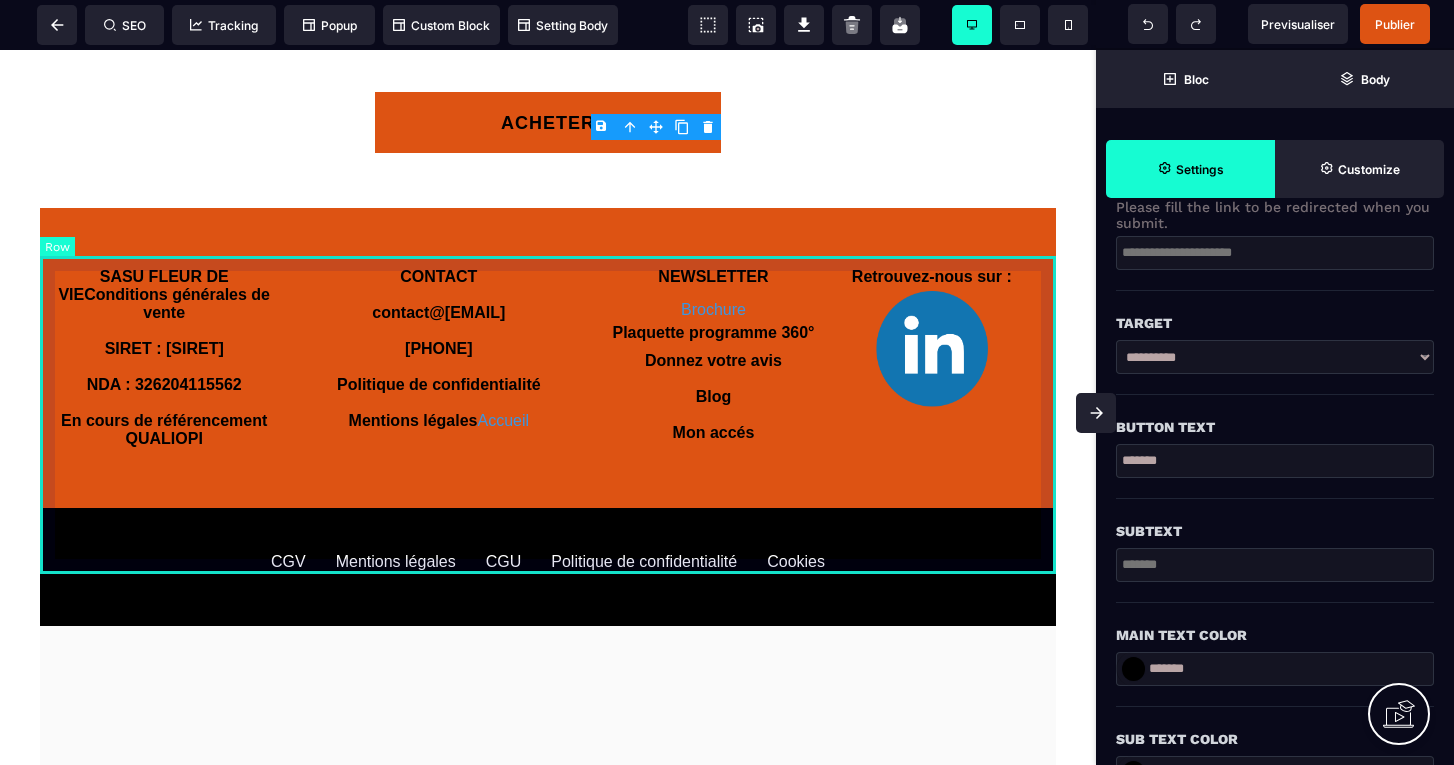 drag, startPoint x: 1187, startPoint y: 517, endPoint x: 1055, endPoint y: 461, distance: 143.38759 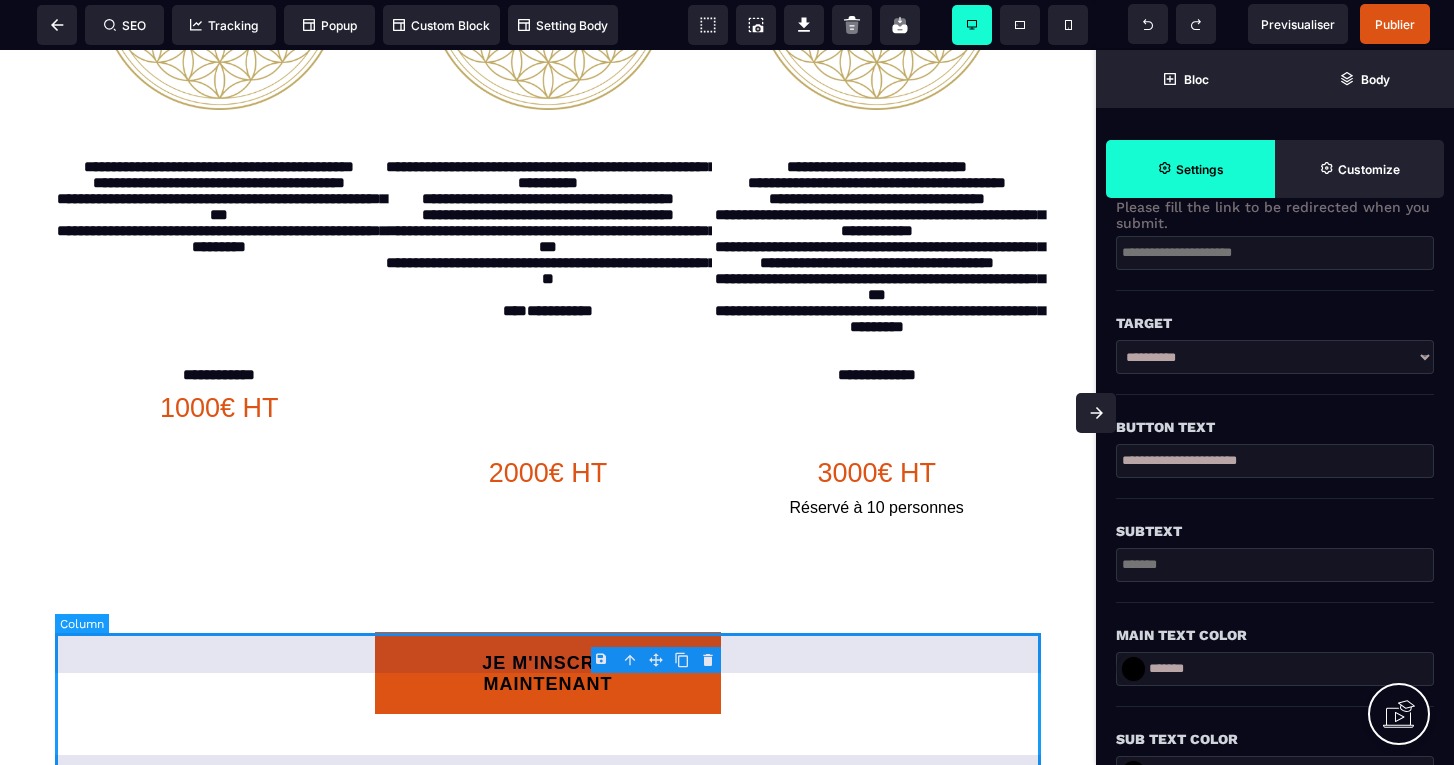 scroll, scrollTop: 4147, scrollLeft: 0, axis: vertical 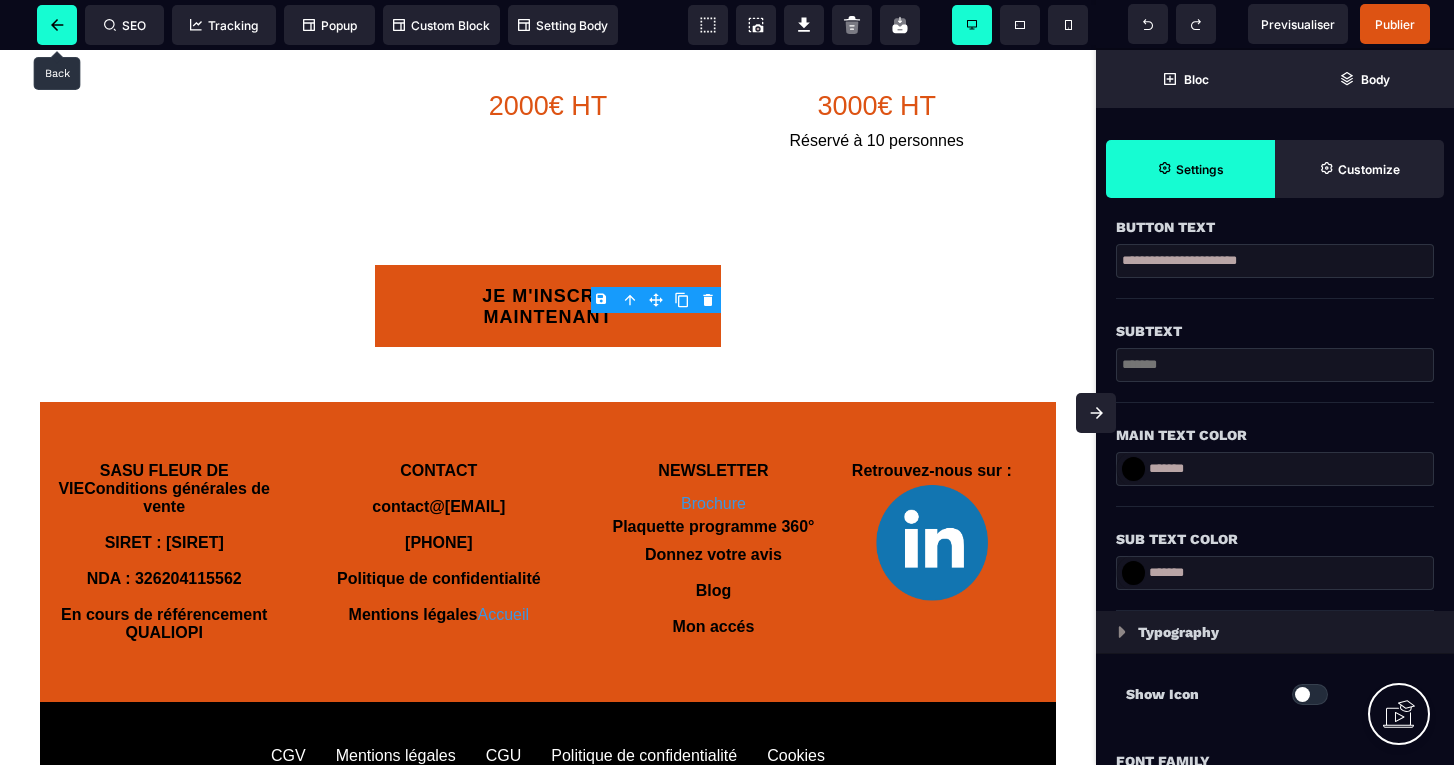type on "**********" 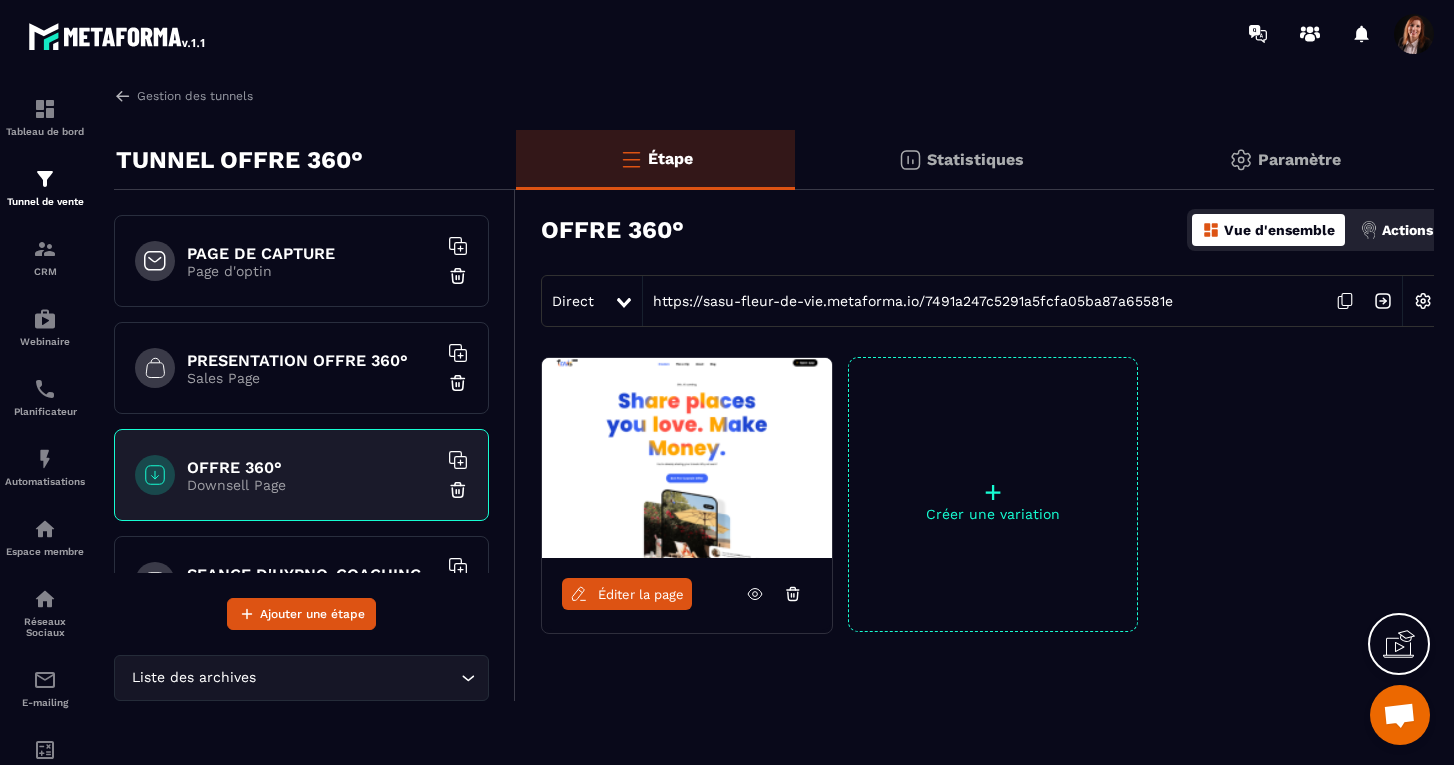 click on "PRESENTATION OFFRE 360°" at bounding box center (312, 360) 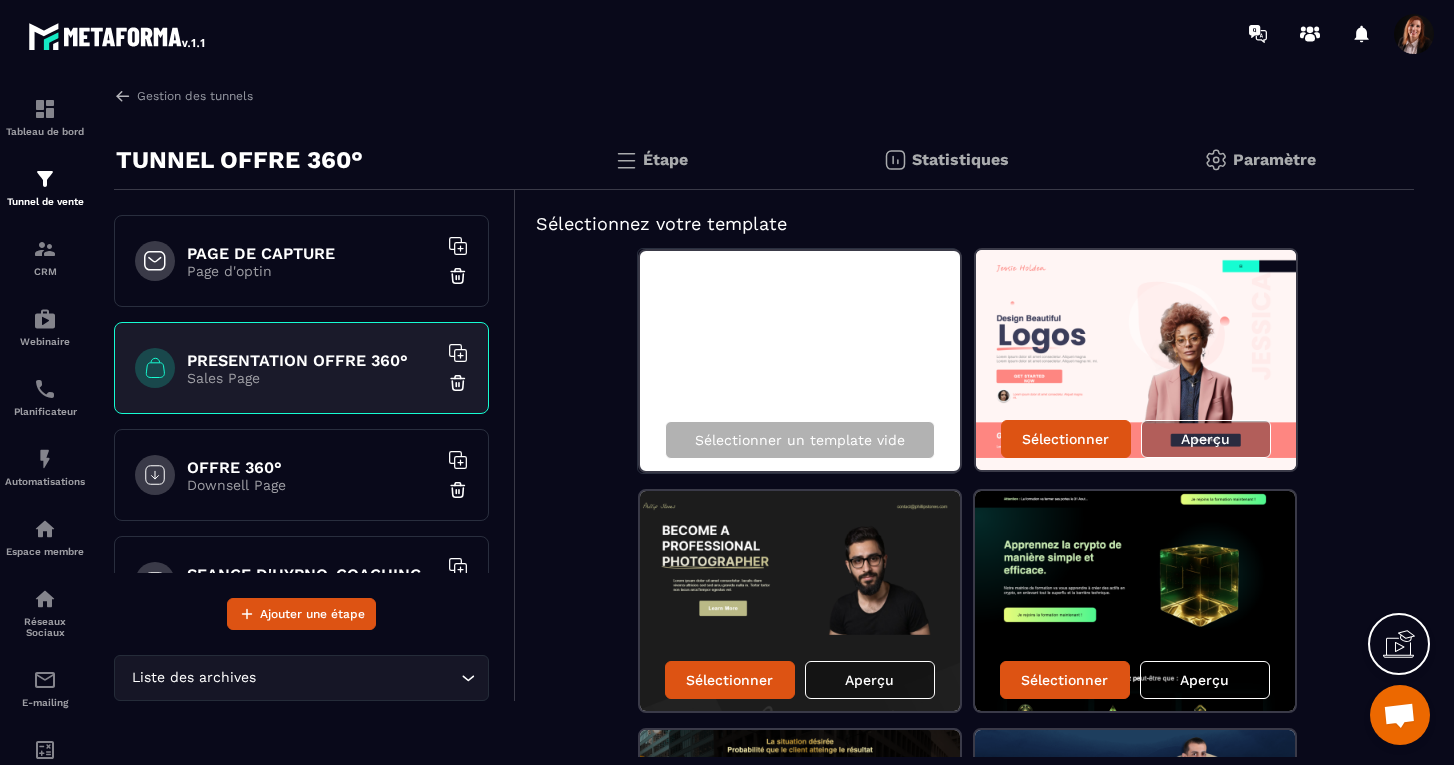 click on "OFFRE 360°" at bounding box center [312, 467] 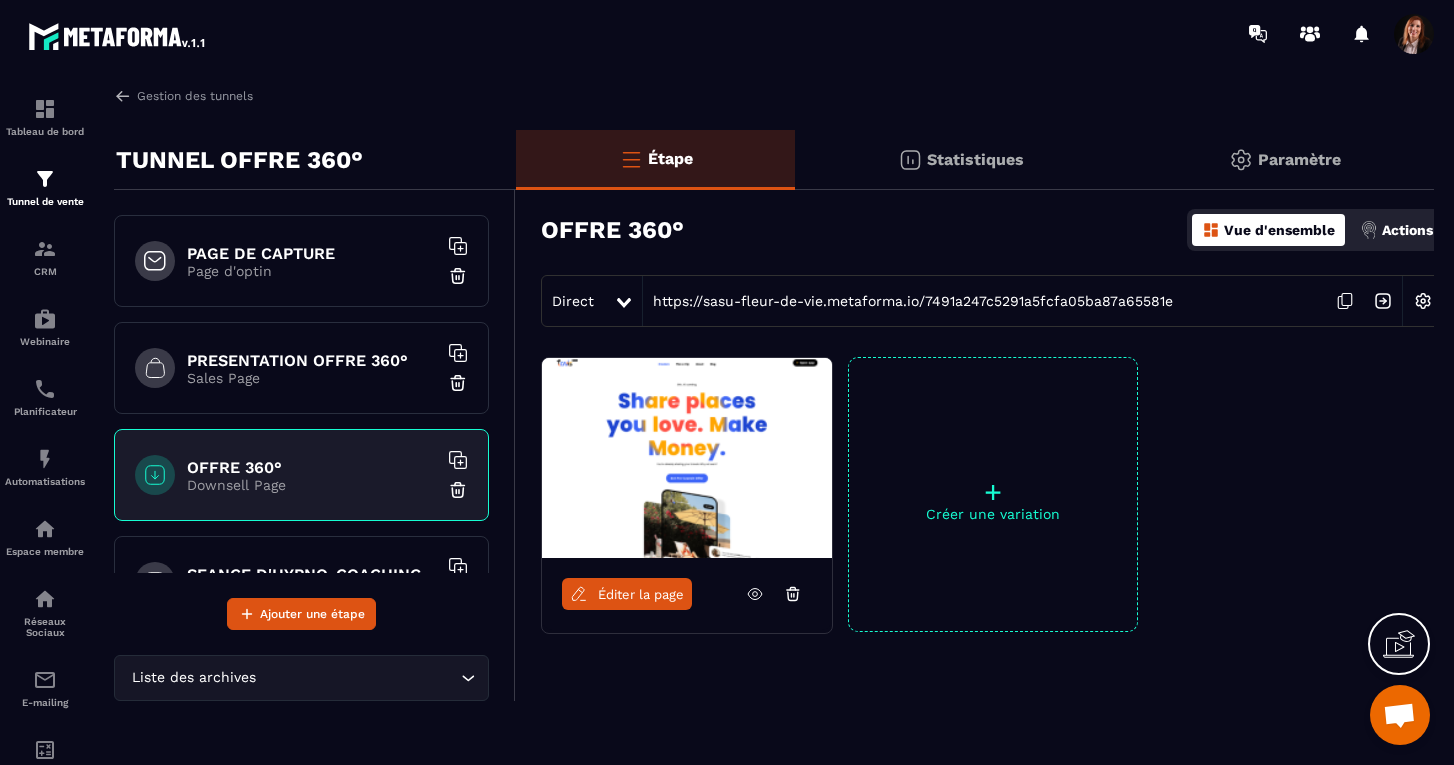 click on "Éditer la page" at bounding box center [641, 594] 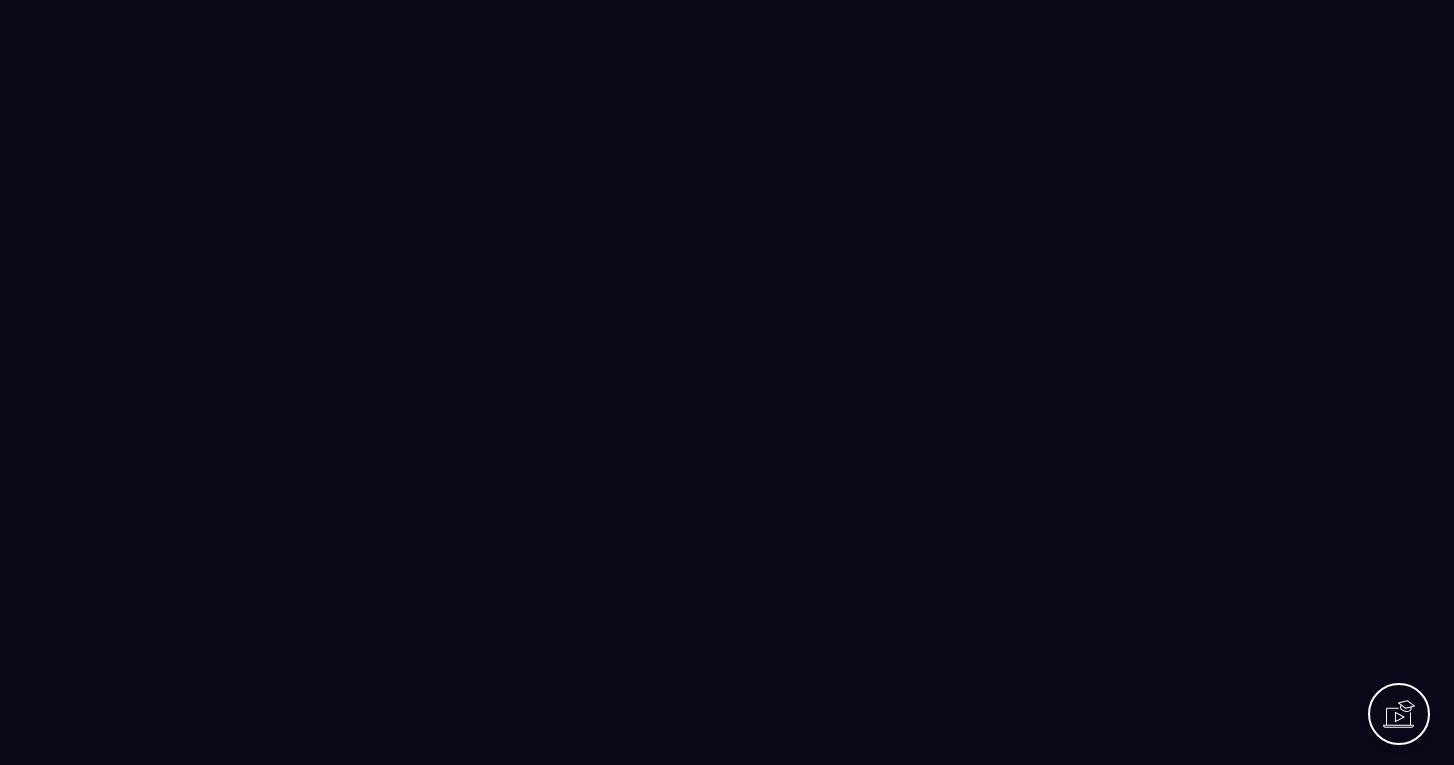 scroll, scrollTop: 0, scrollLeft: 0, axis: both 